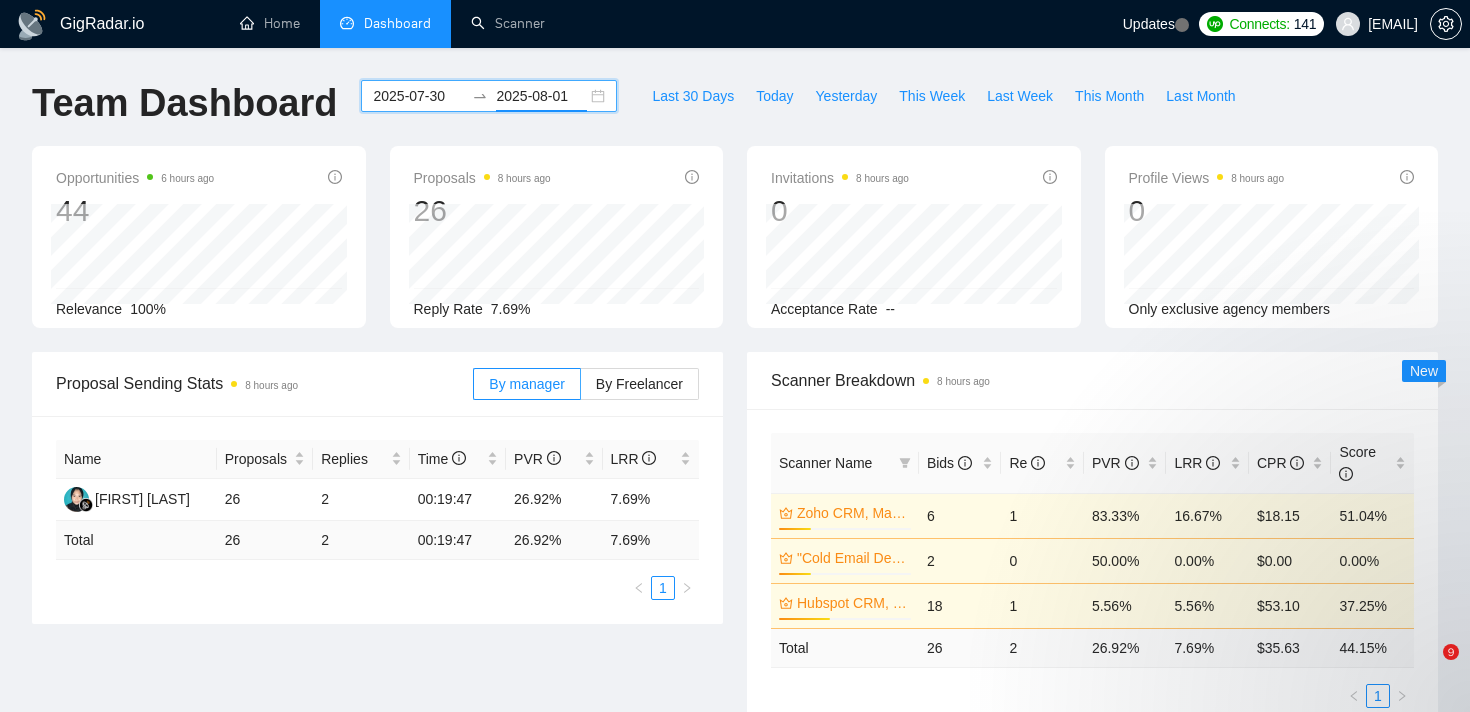 scroll, scrollTop: 160, scrollLeft: 0, axis: vertical 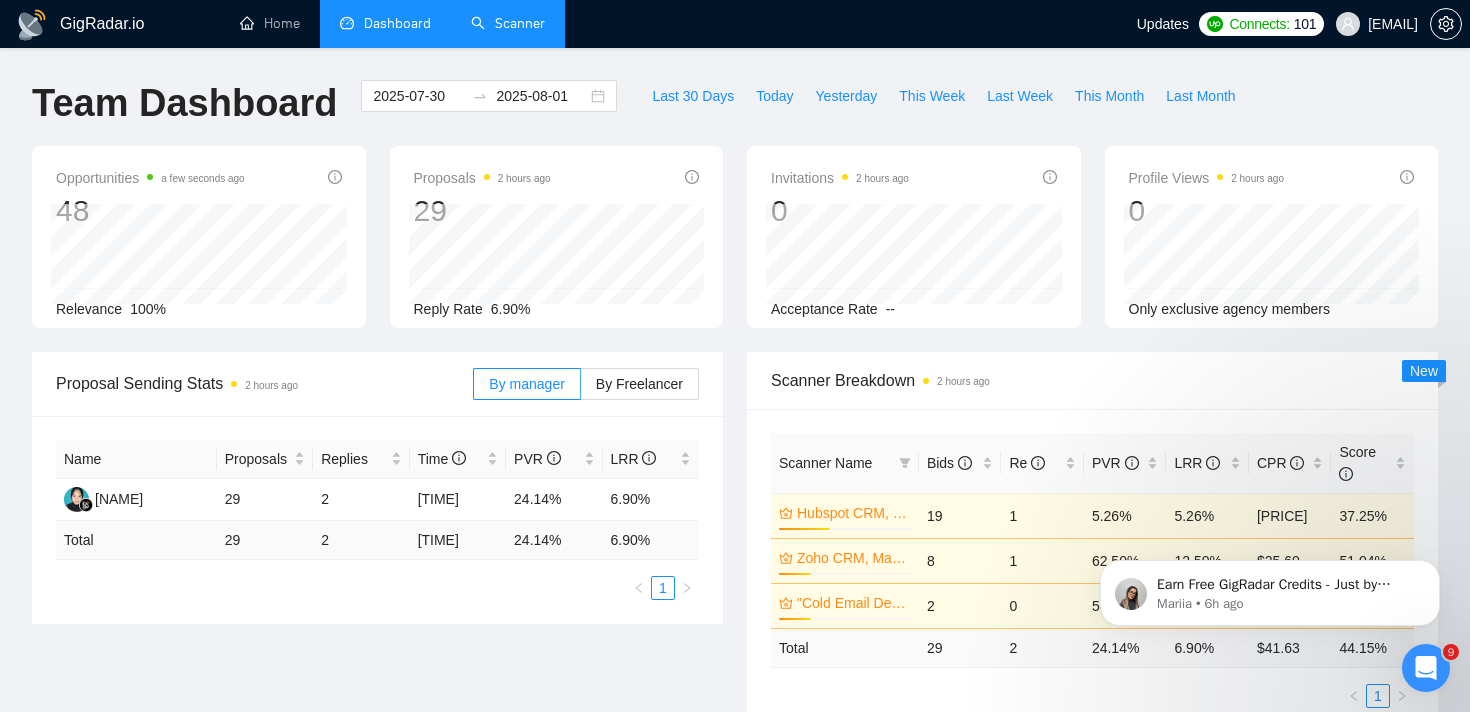 click on "Scanner" at bounding box center (508, 23) 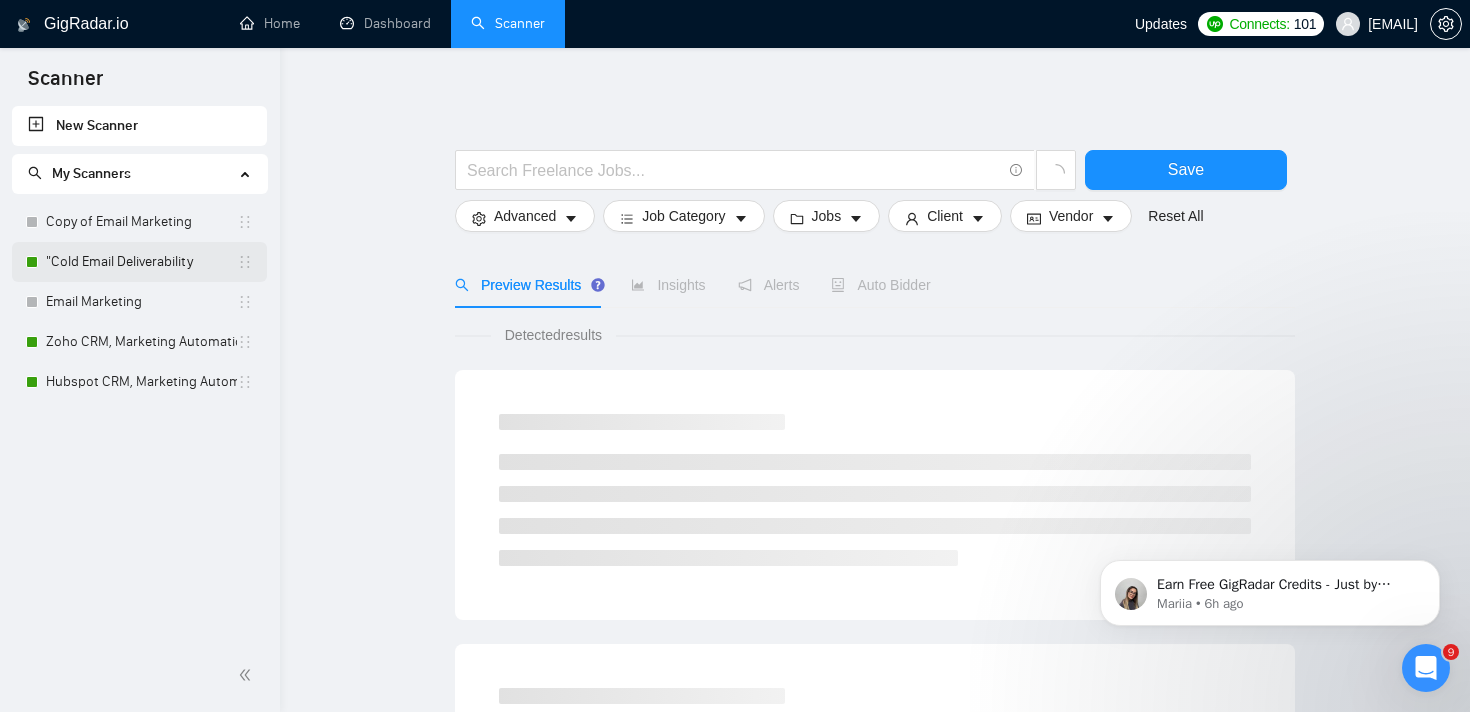 click on ""Cold Email Deliverability" at bounding box center (141, 262) 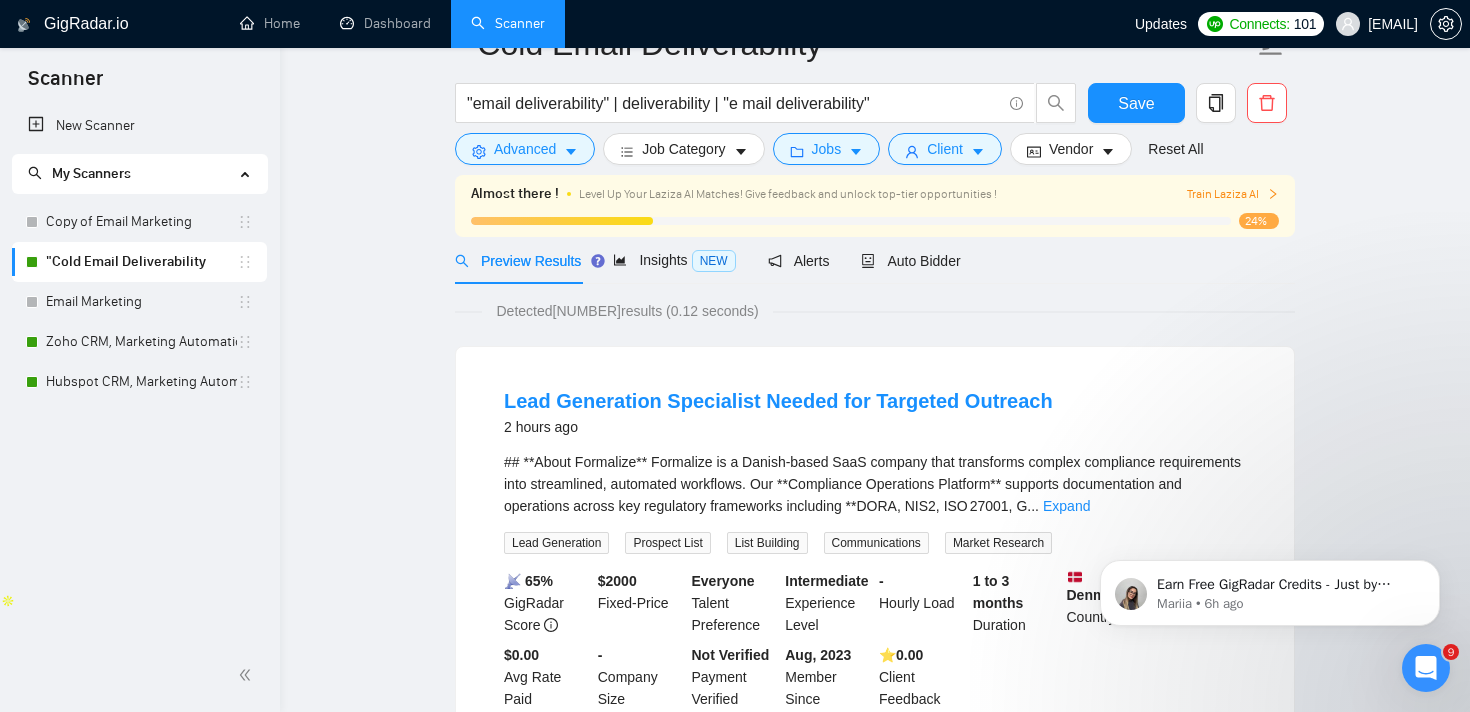 scroll, scrollTop: 0, scrollLeft: 0, axis: both 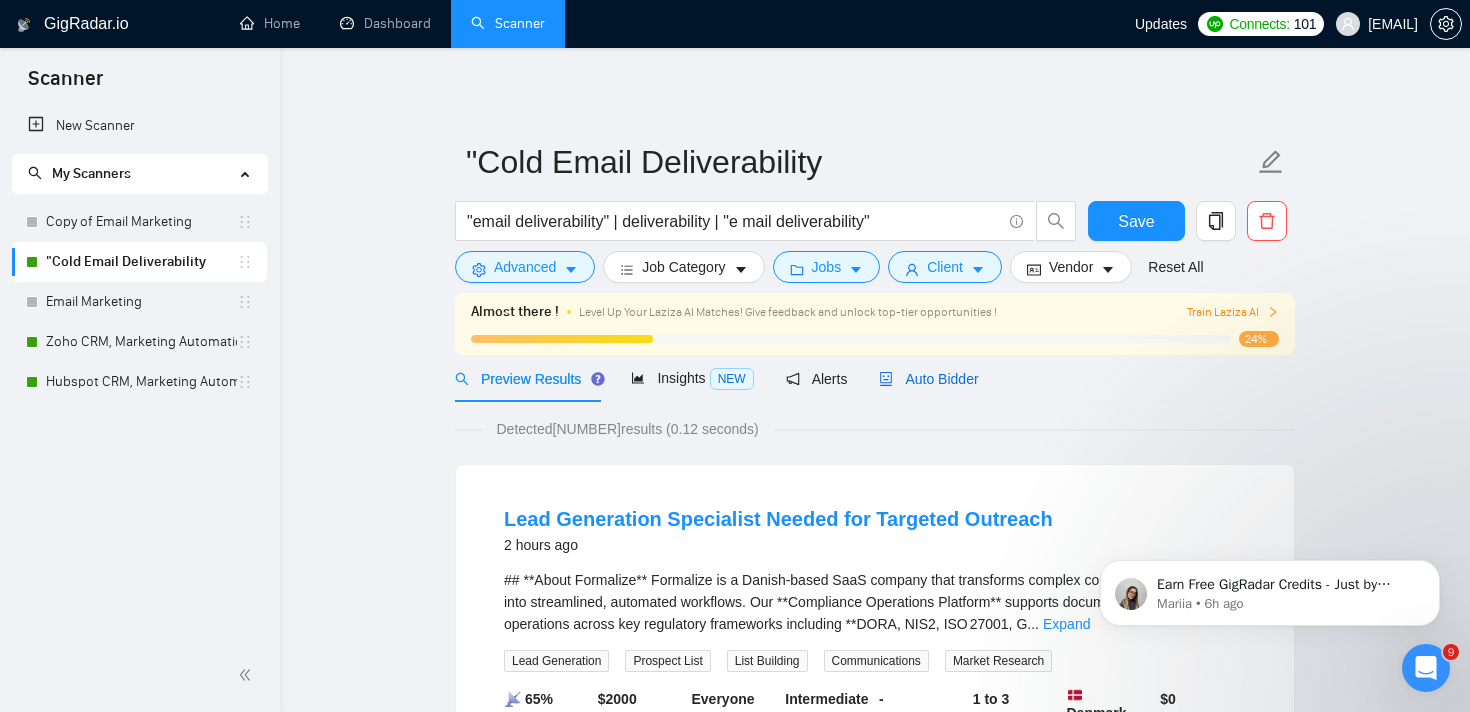 click 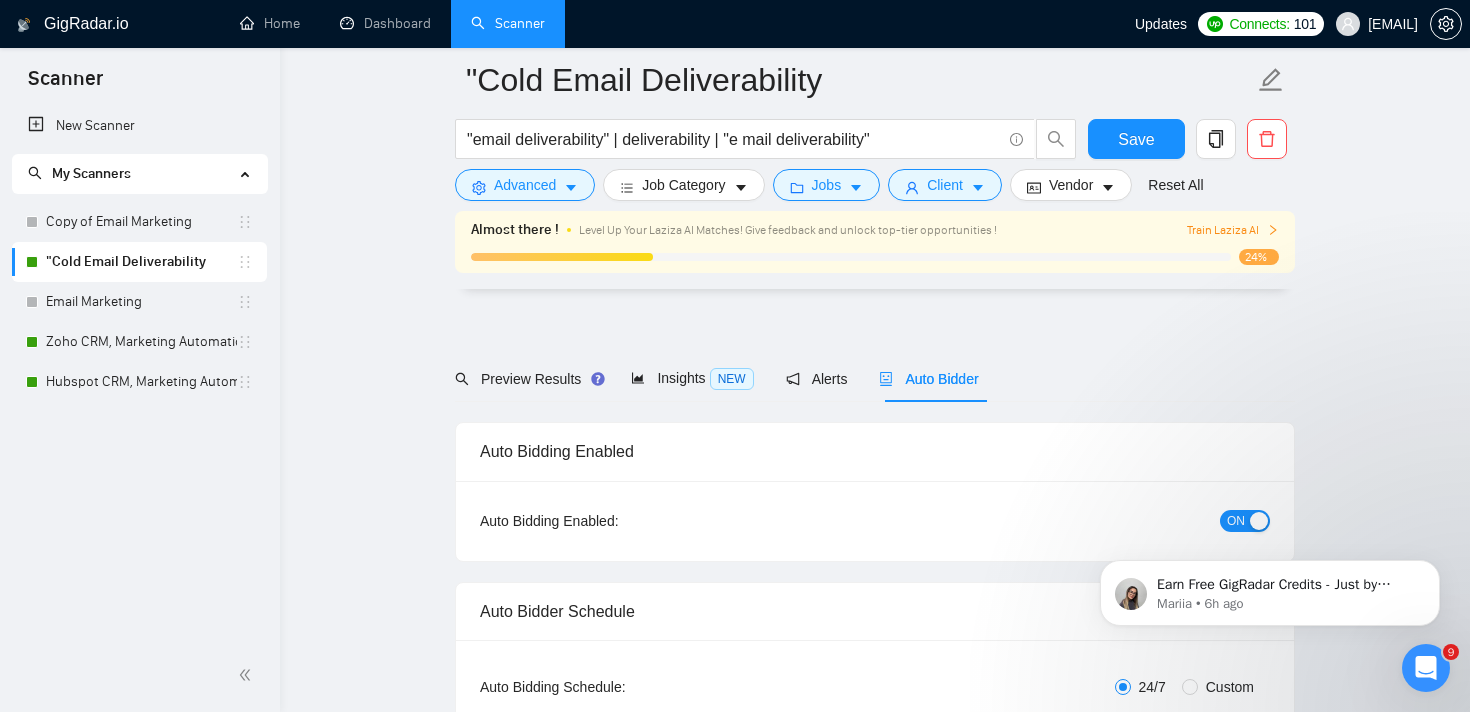 scroll, scrollTop: 120, scrollLeft: 0, axis: vertical 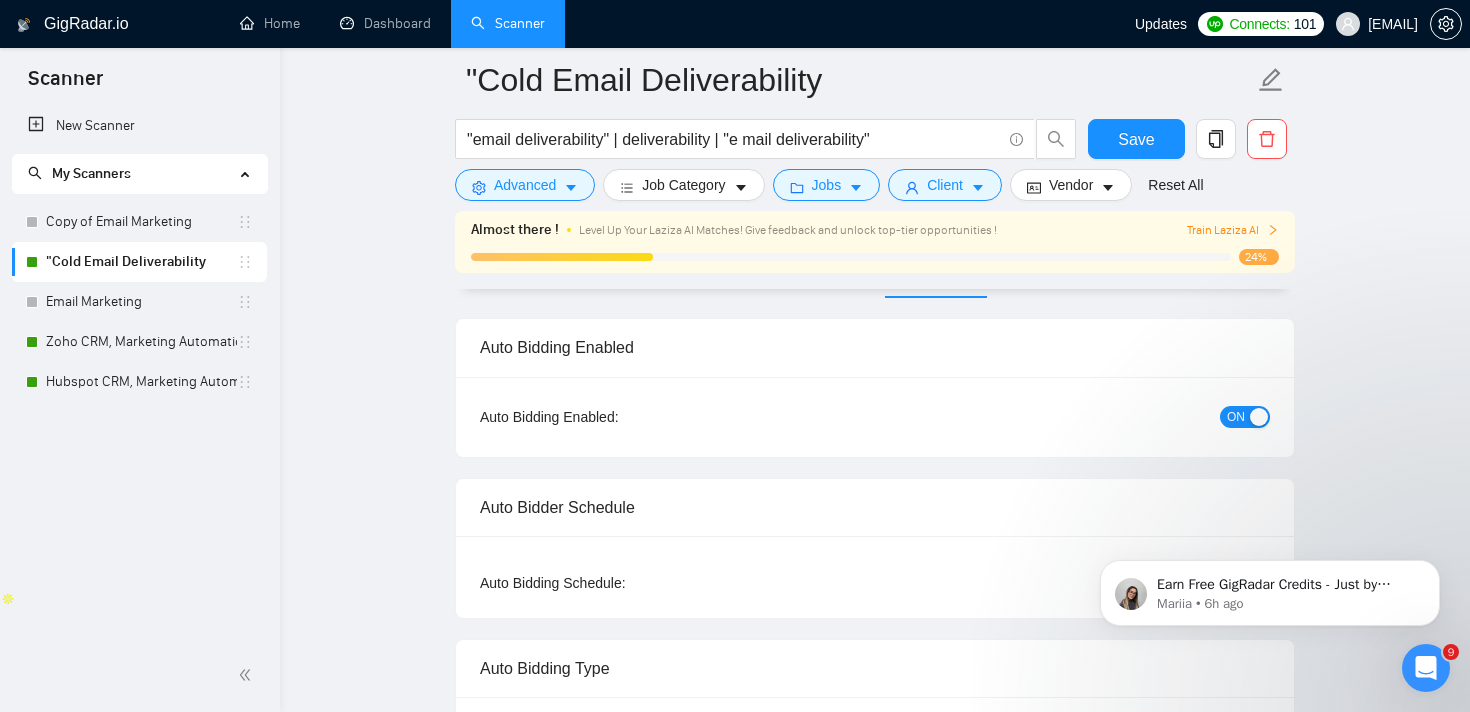 click on "ON" at bounding box center [1236, 417] 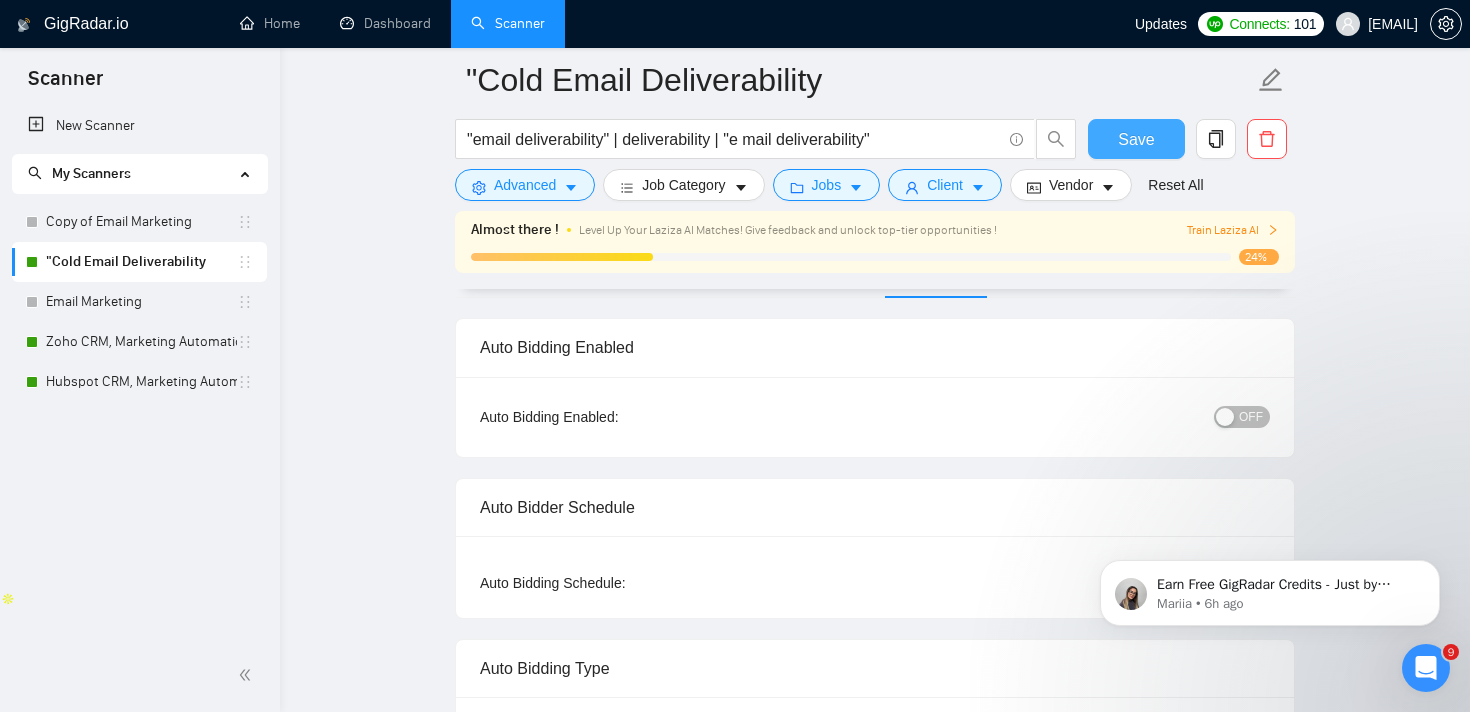 click on "Save" at bounding box center (1136, 139) 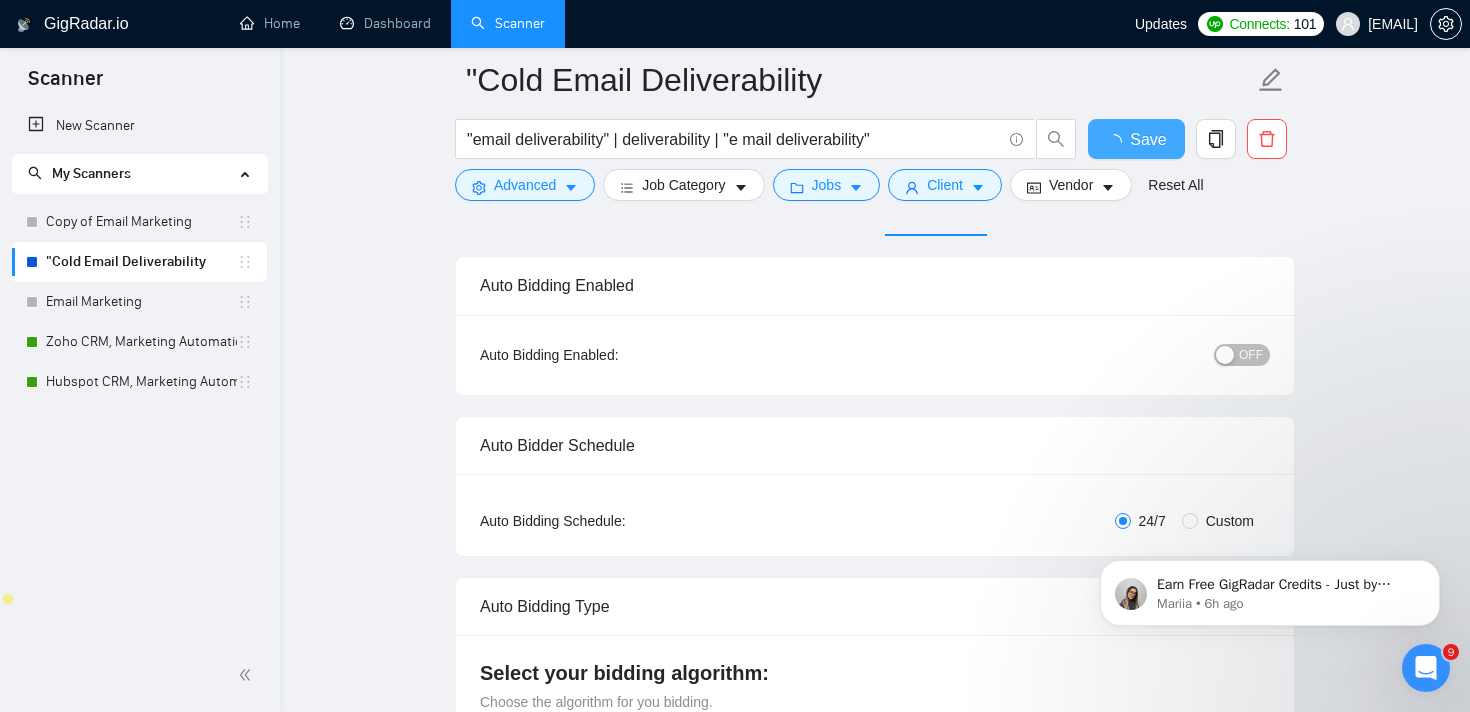 type 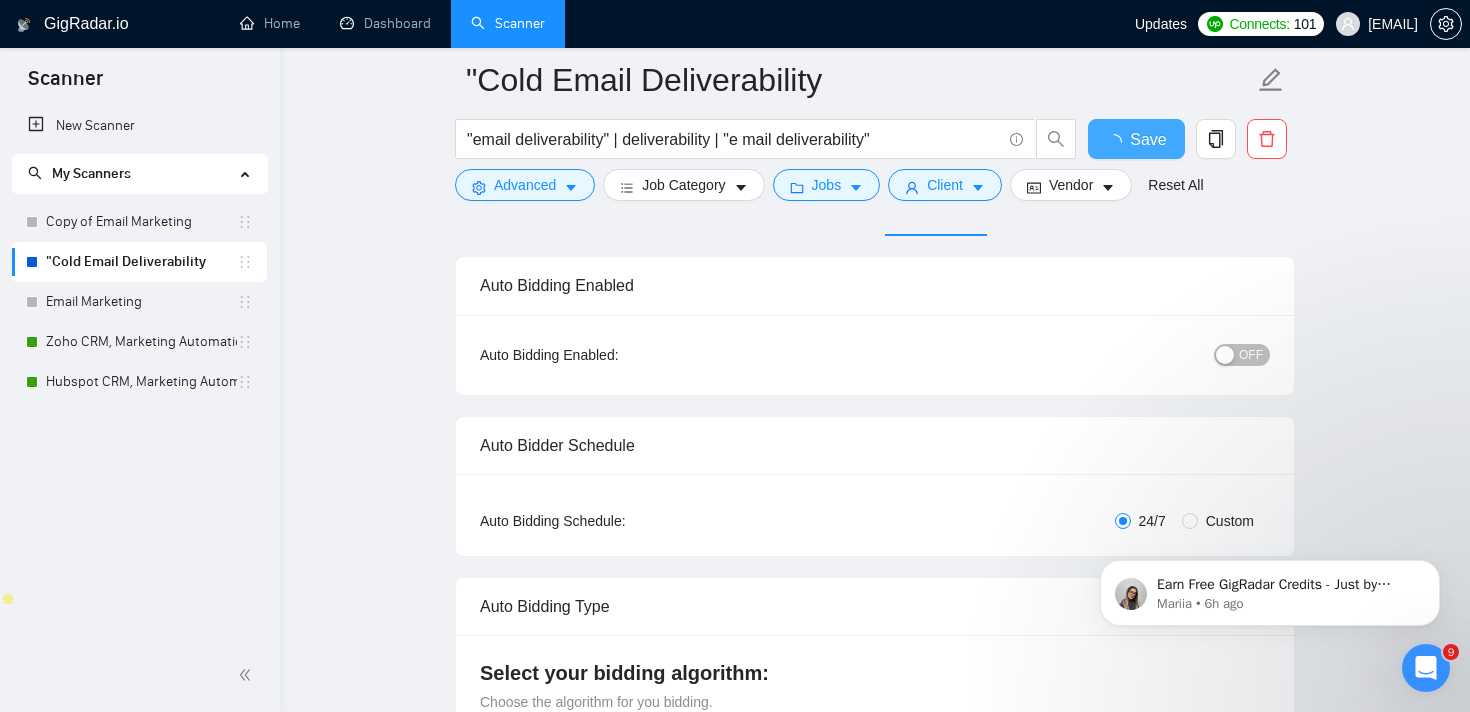 checkbox on "true" 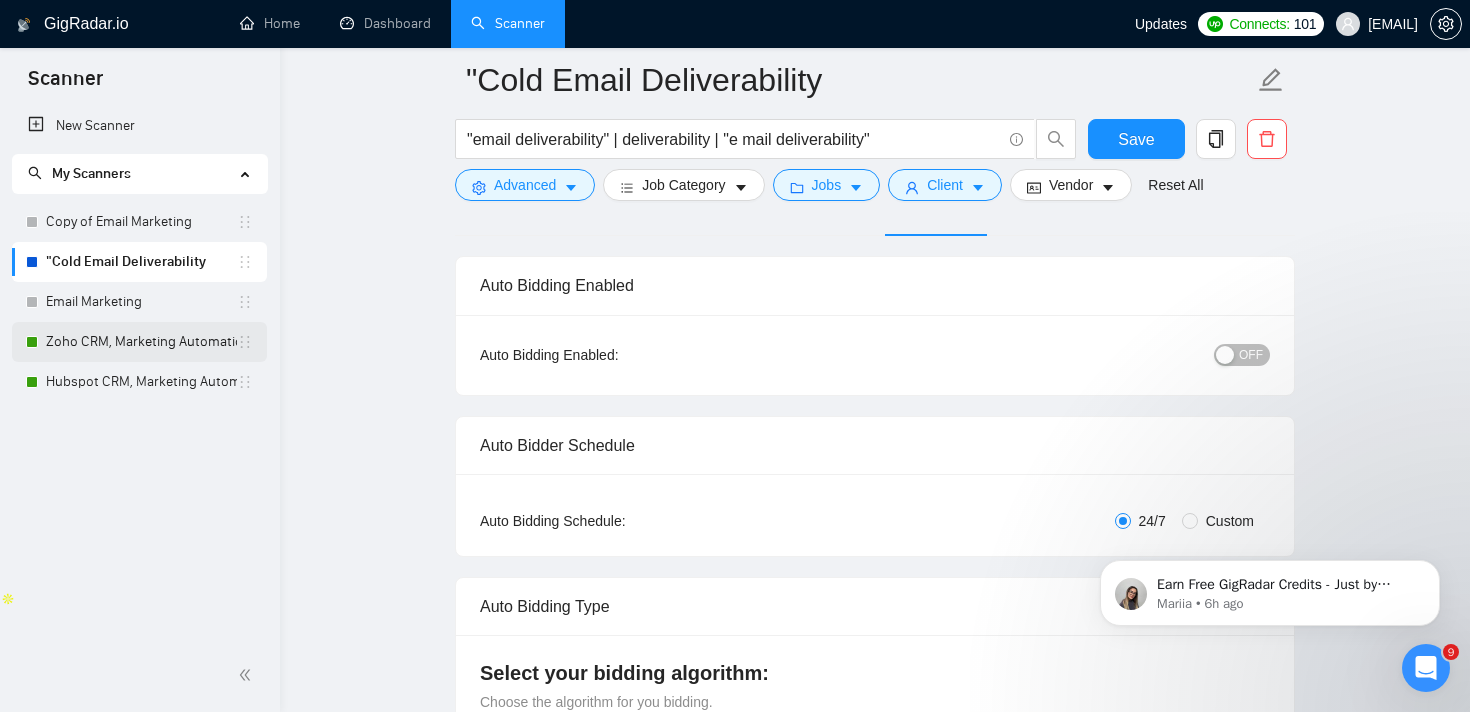 click on "Zoho CRM, Marketing Automation" at bounding box center (141, 342) 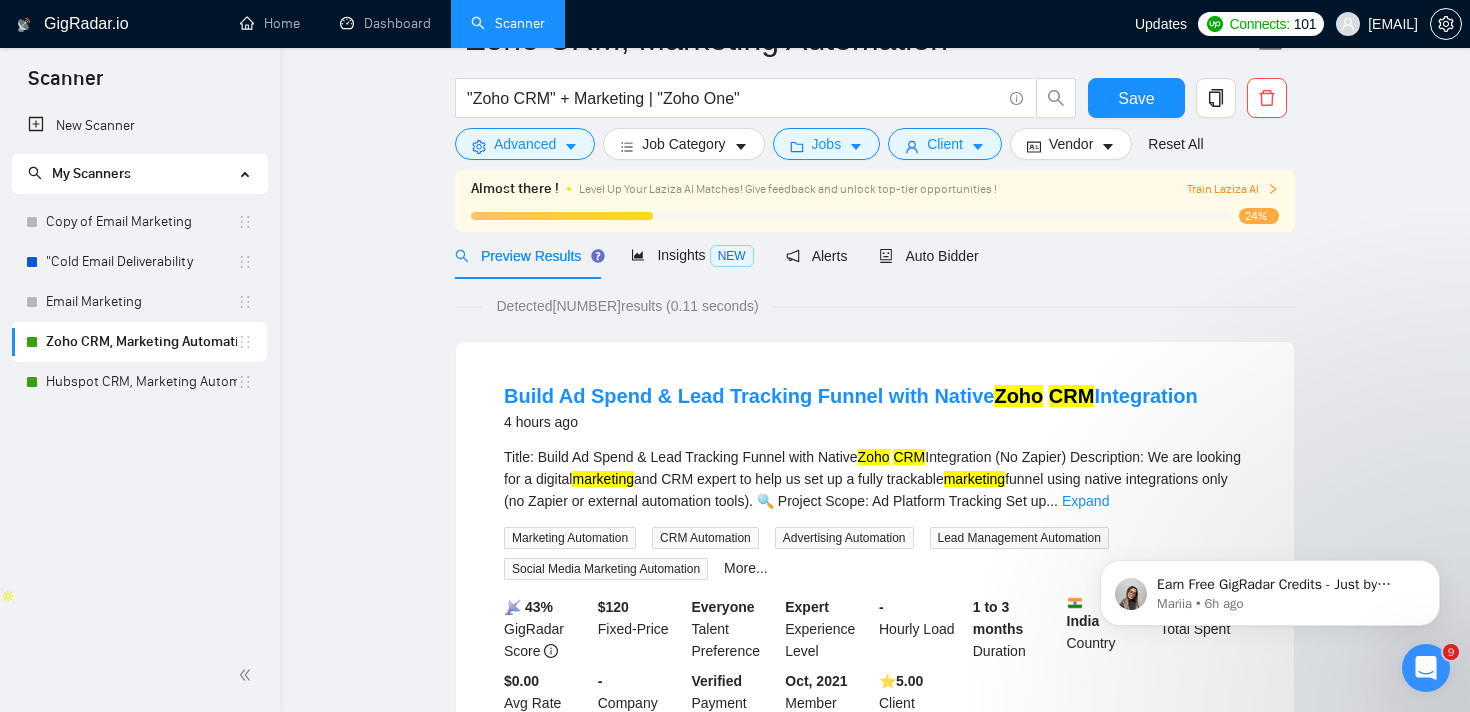 scroll, scrollTop: 0, scrollLeft: 0, axis: both 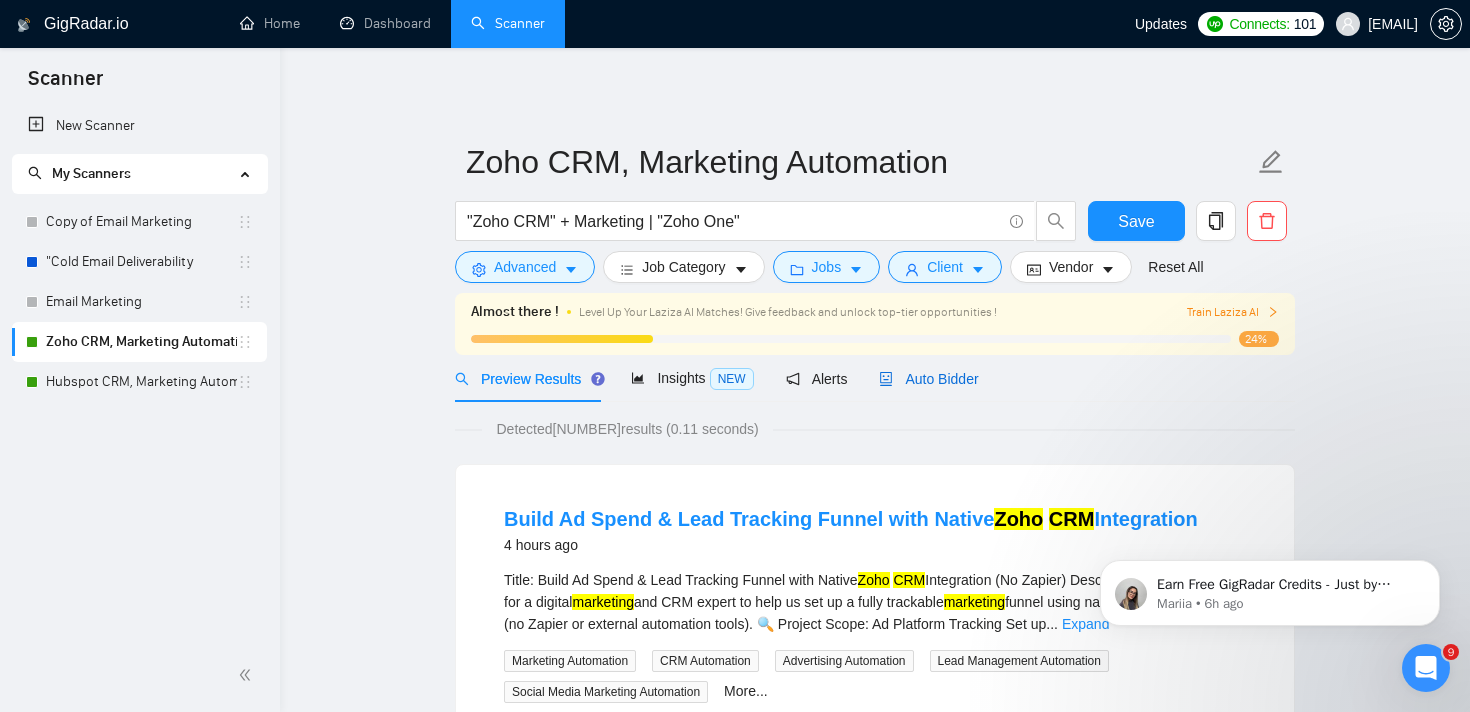 click on "Auto Bidder" at bounding box center (928, 379) 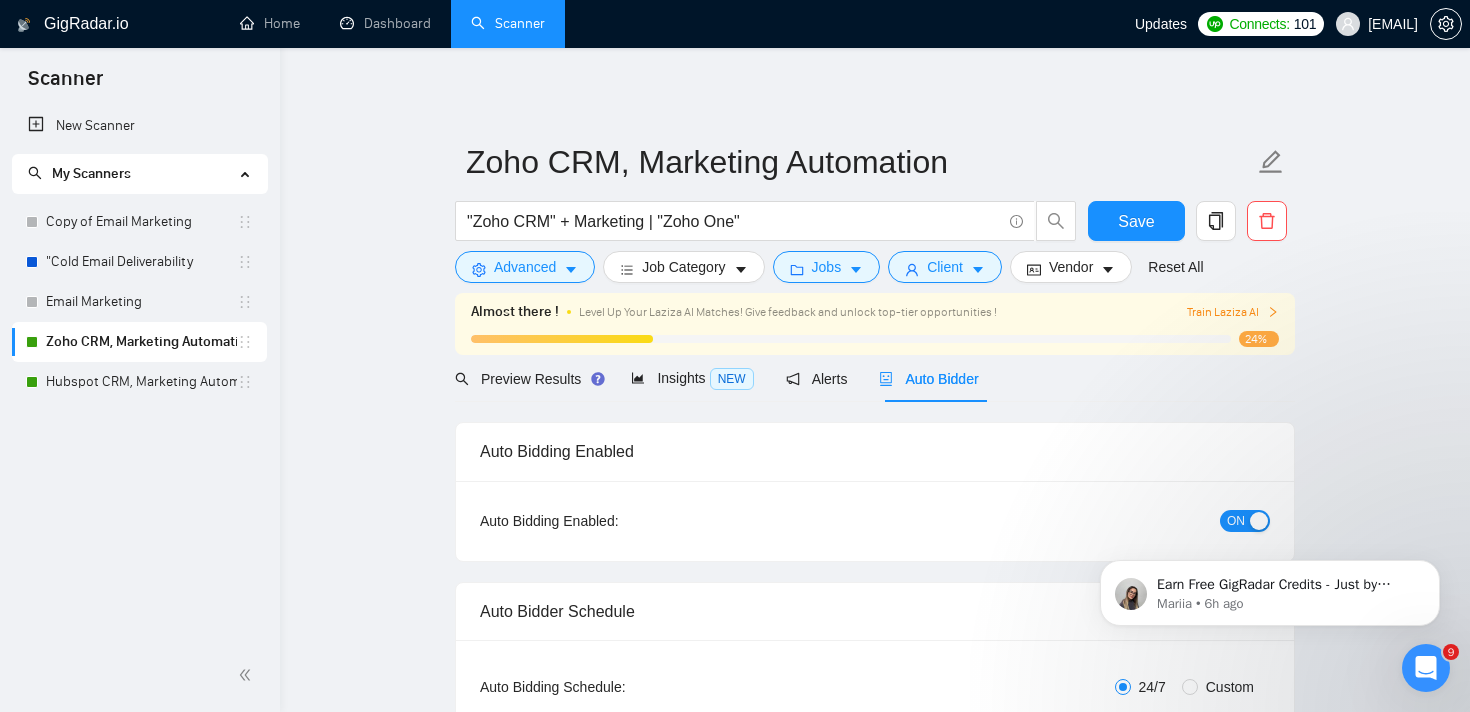 click on "Earn Free GigRadar Credits - Just by Sharing Your Story! 💬 Want more credits for sending proposals? It’s simple - share, inspire, and get rewarded! 🤫 Here’s how you can earn free credits: Introduce yourself in the #intros channel of the GigRadar Upwork Community and grab +20 credits for sending bids., Post your success story (closed projects, high LRR, etc.) in the #general channel and claim +50 credits for sending bids. Why? GigRadar is building a powerful network of freelancers and agencies. We want you to make valuable connections, showcase your wins, and inspire others while getting rewarded! 🚀 Not a member yet? Join our Slack community now 👉 Join Slack Community Claiming your credits is easy: Reply to this message with a screenshot of your post, and our Tech Support Team will instantly top up your credits! 💸 [NAME] • [TIME] ago" 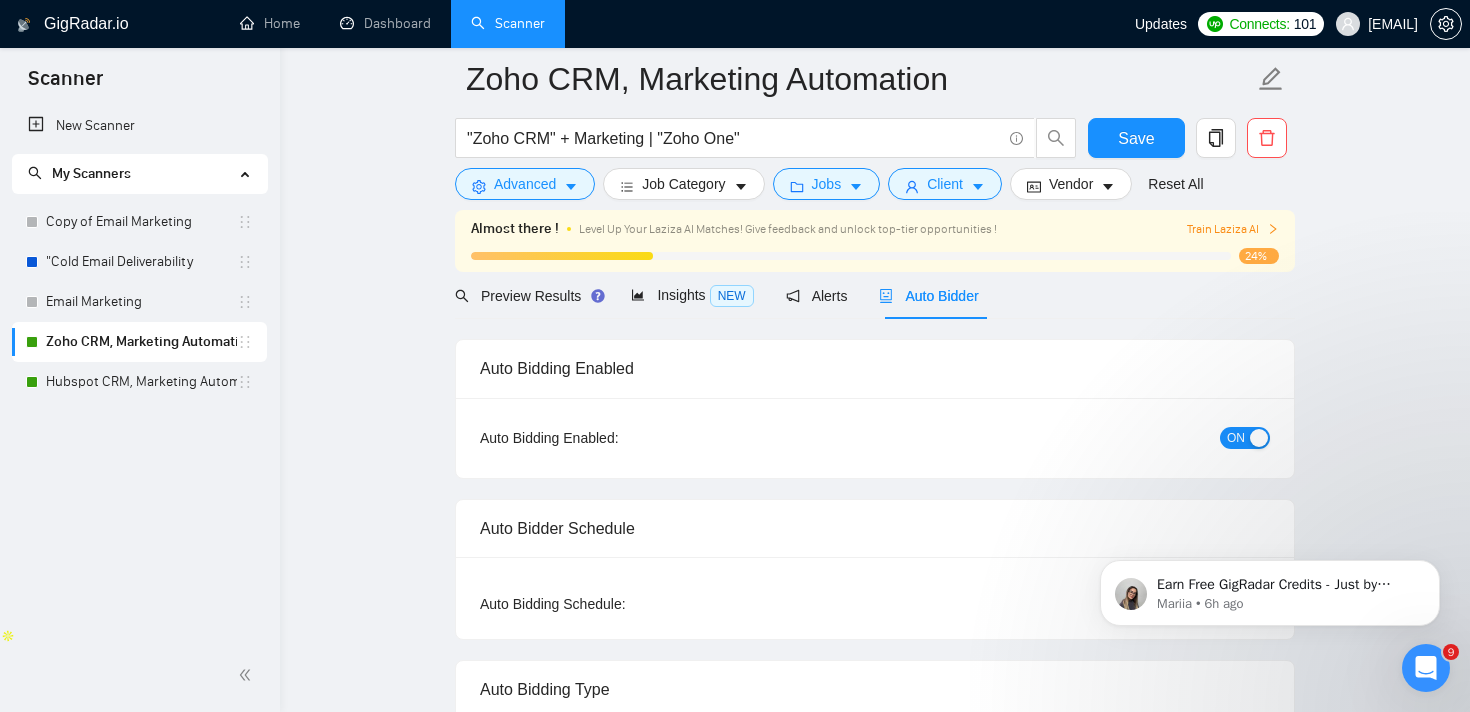 scroll, scrollTop: 95, scrollLeft: 0, axis: vertical 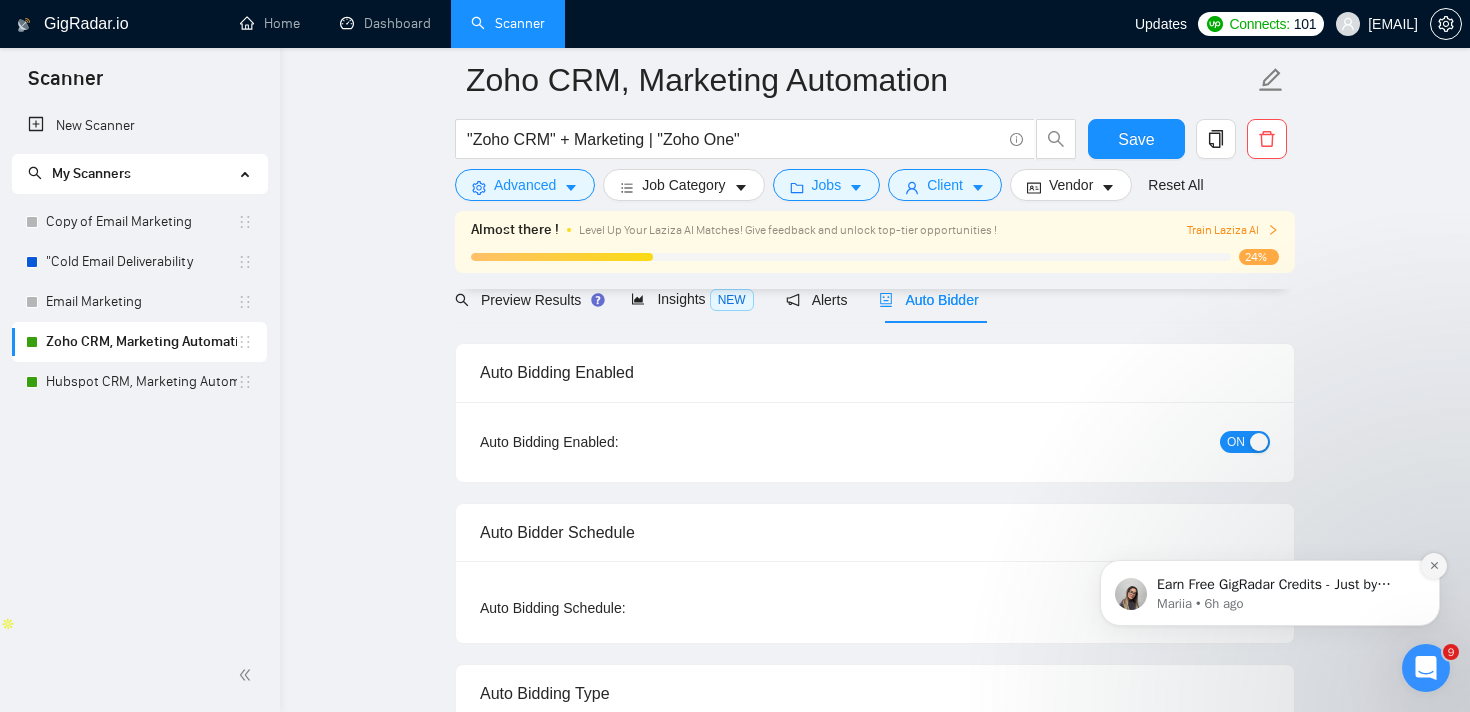 click 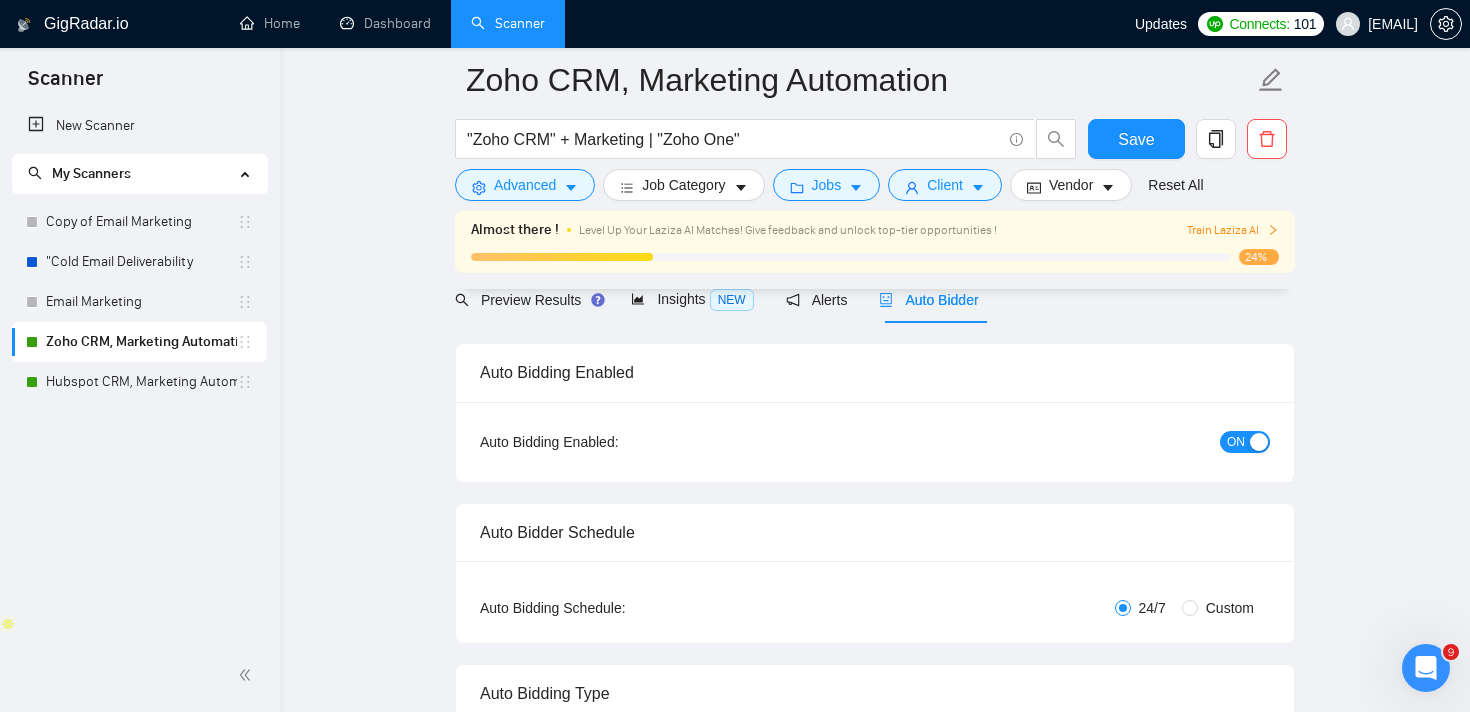 click on "ON" at bounding box center (1236, 442) 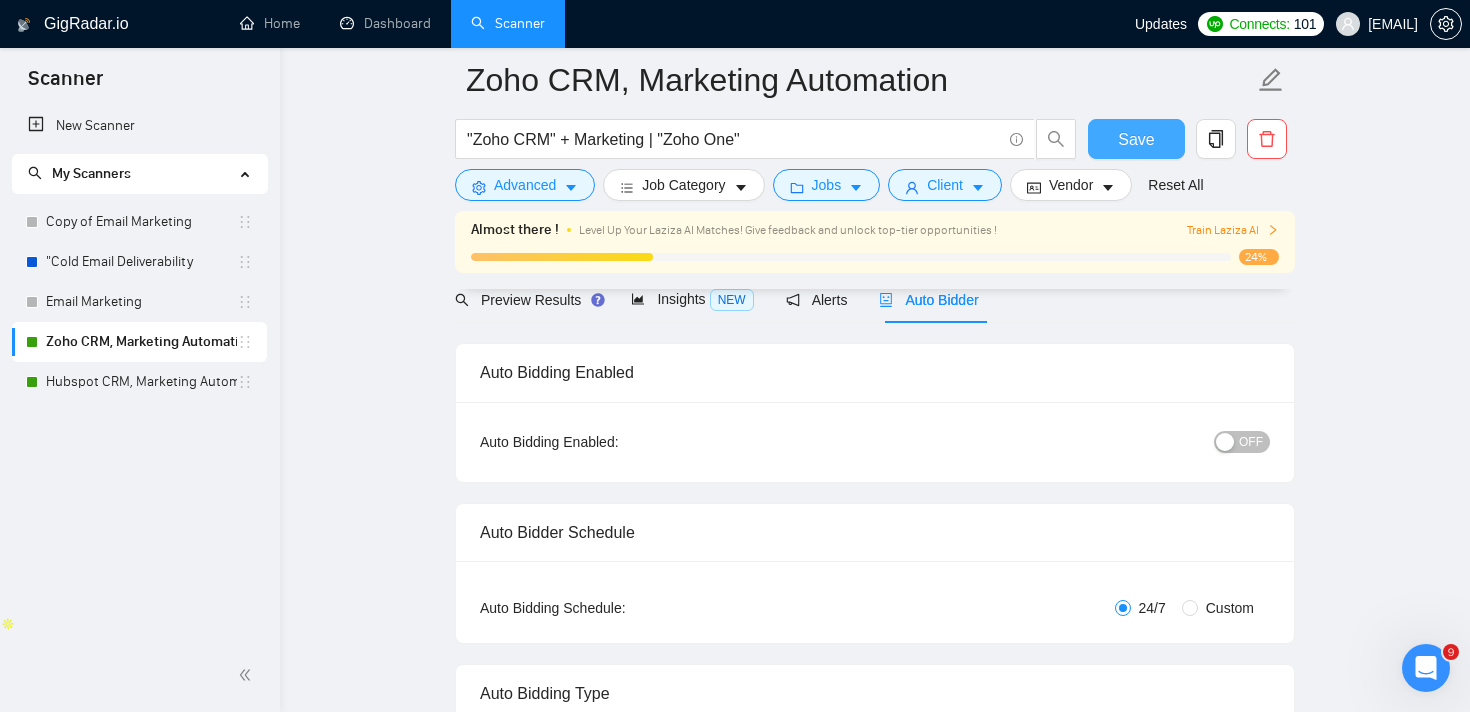 click on "Save" at bounding box center [1136, 139] 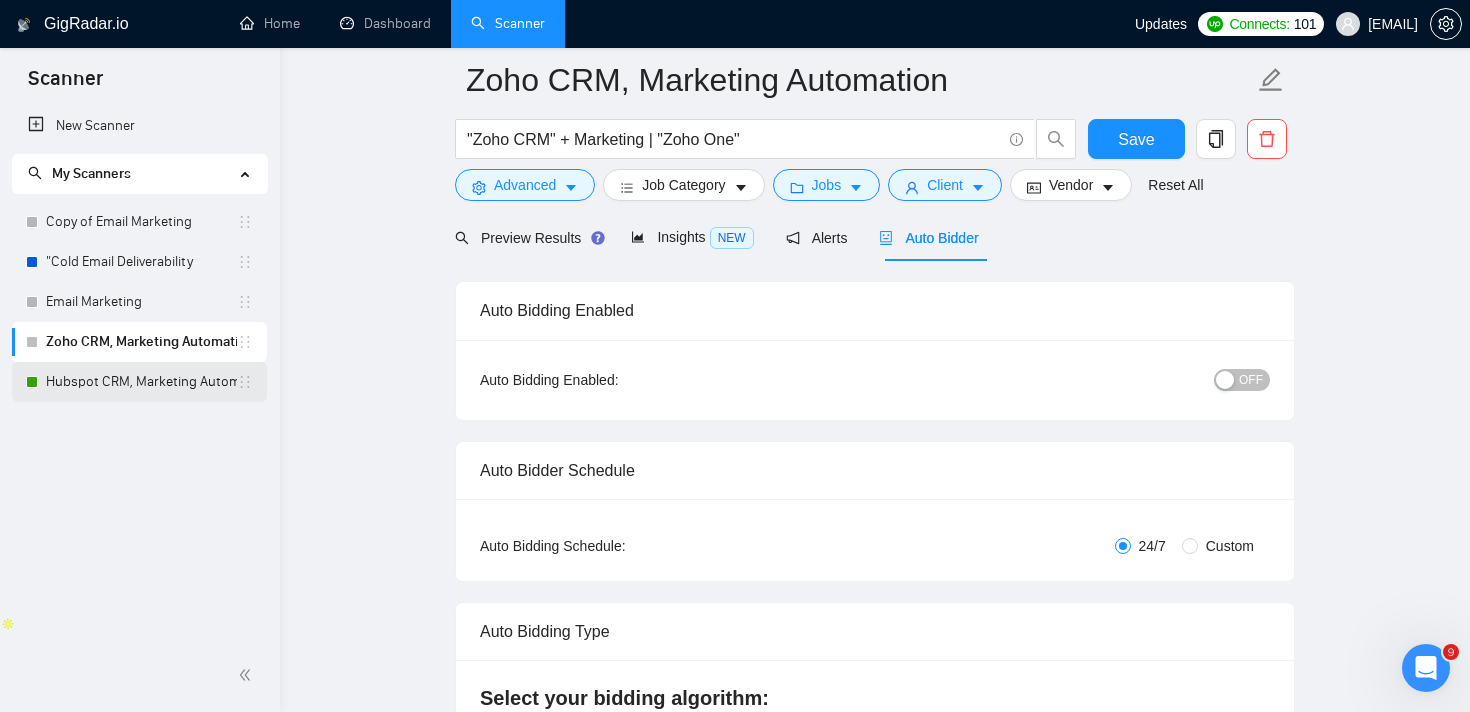 click on "Hubspot CRM, Marketing Automation" at bounding box center [141, 382] 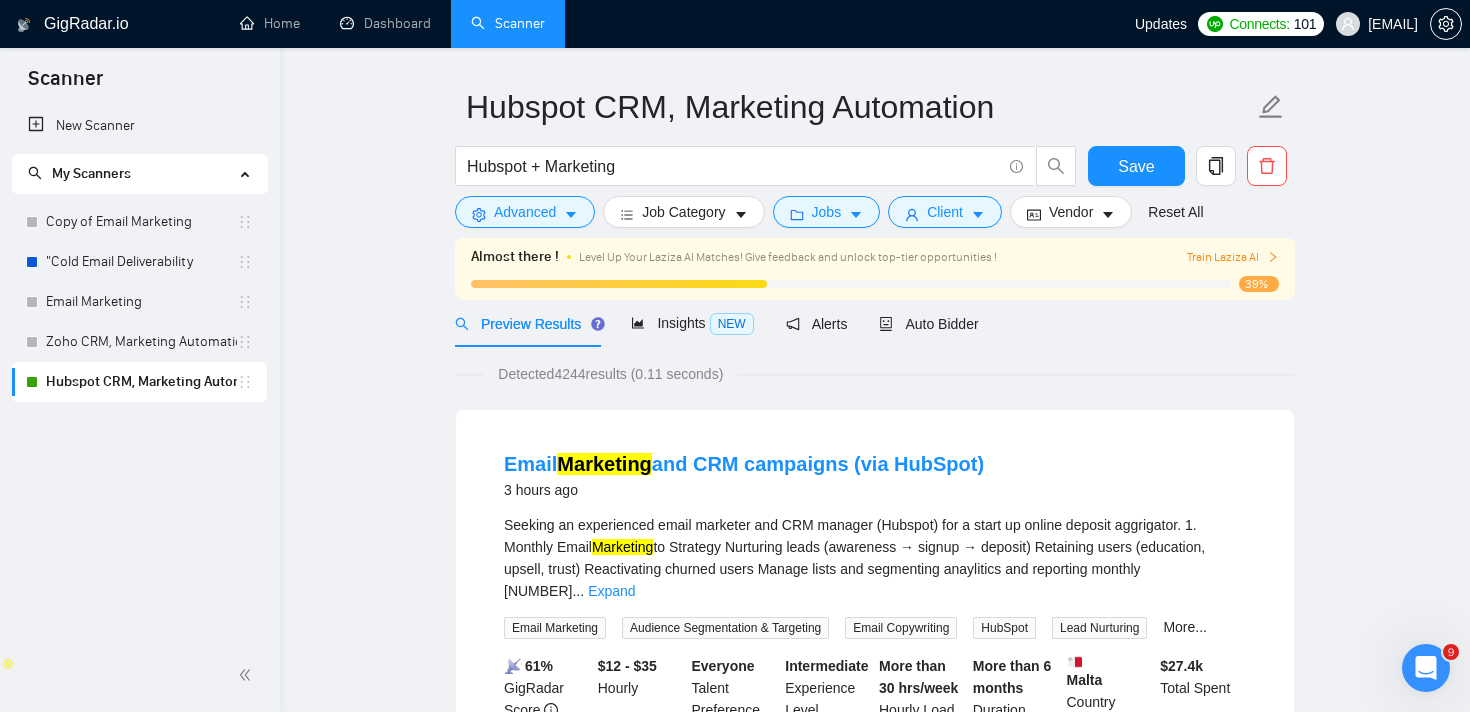 scroll, scrollTop: 57, scrollLeft: 0, axis: vertical 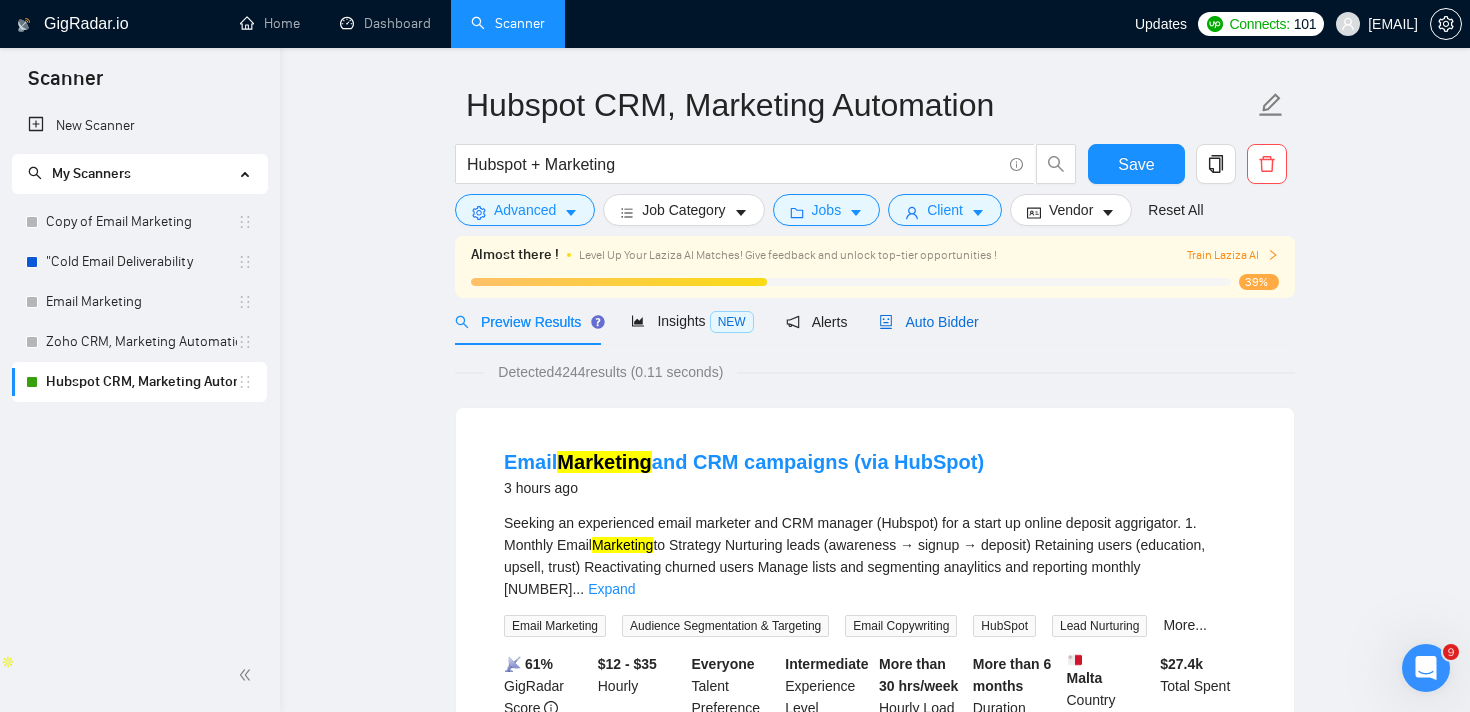 click on "Auto Bidder" at bounding box center [928, 322] 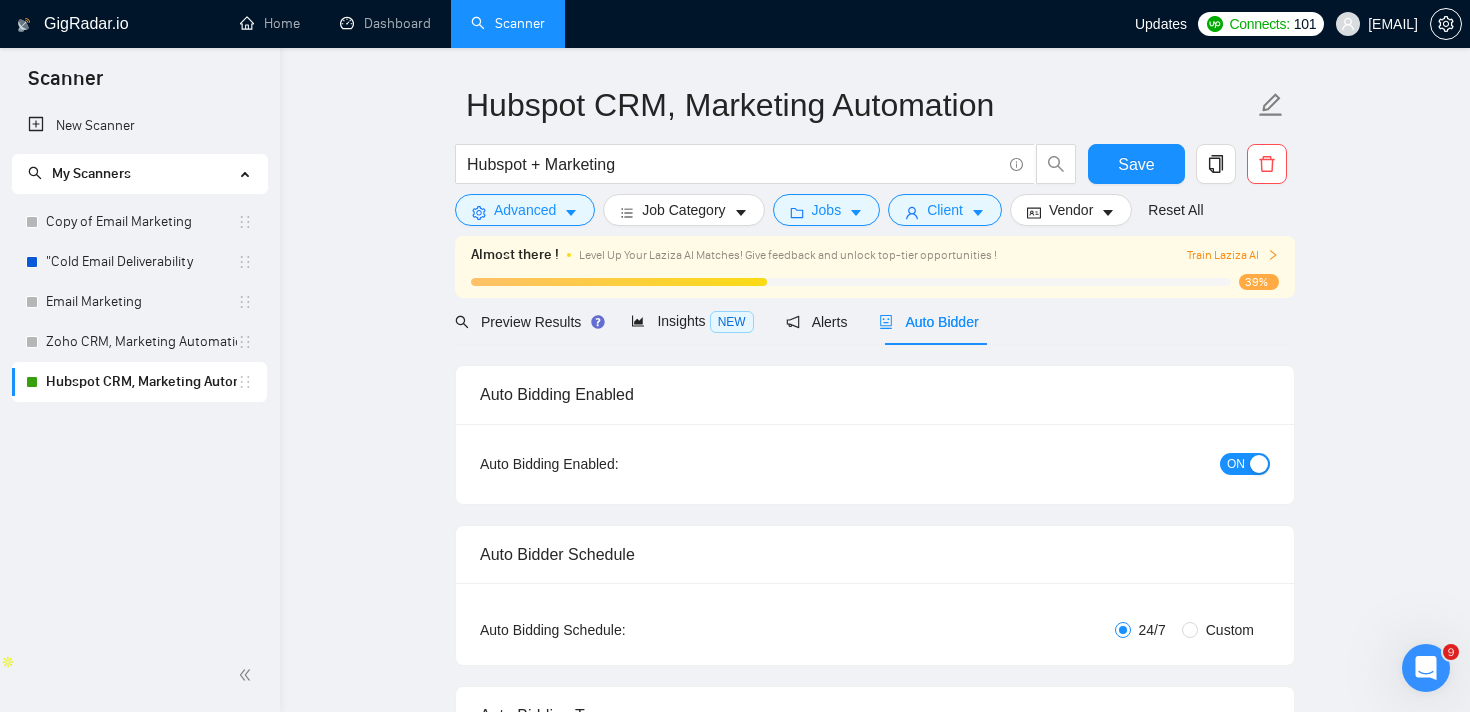 type 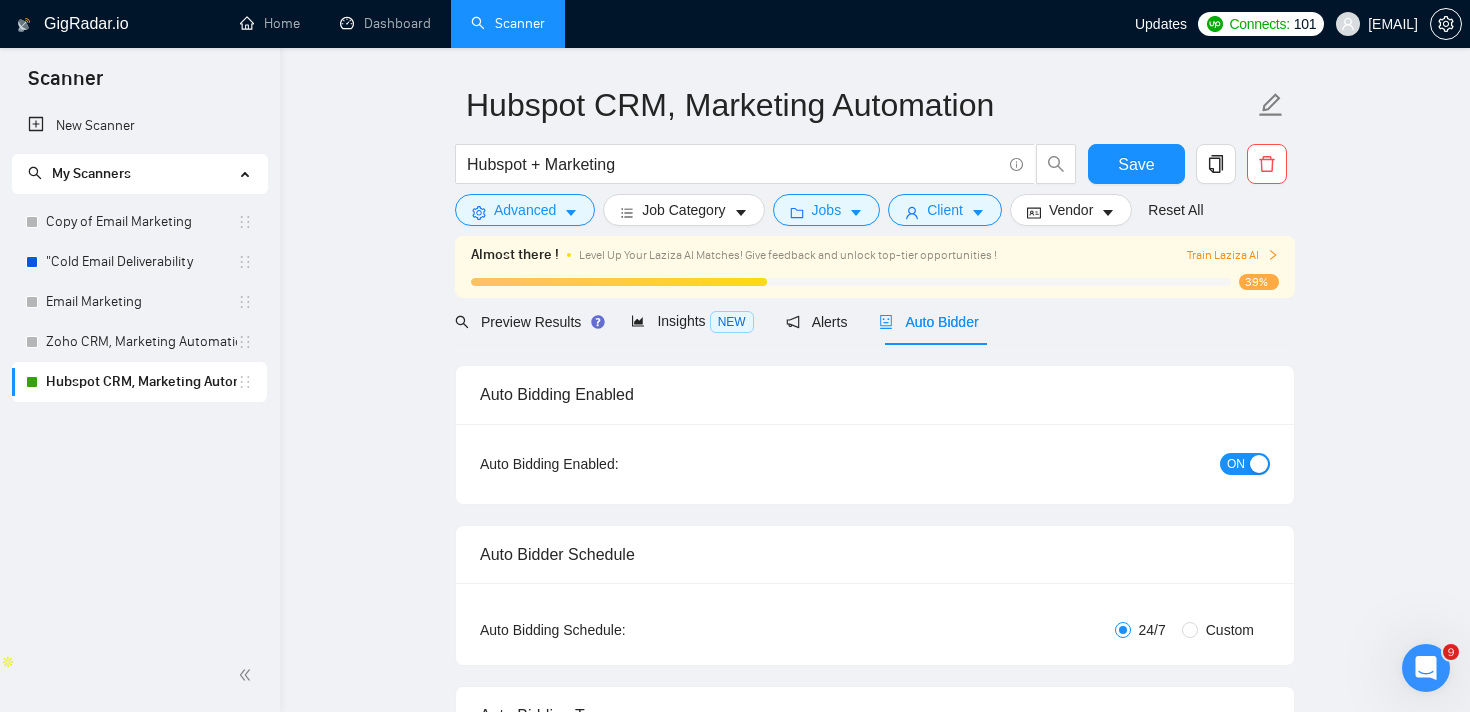 scroll, scrollTop: 162, scrollLeft: 0, axis: vertical 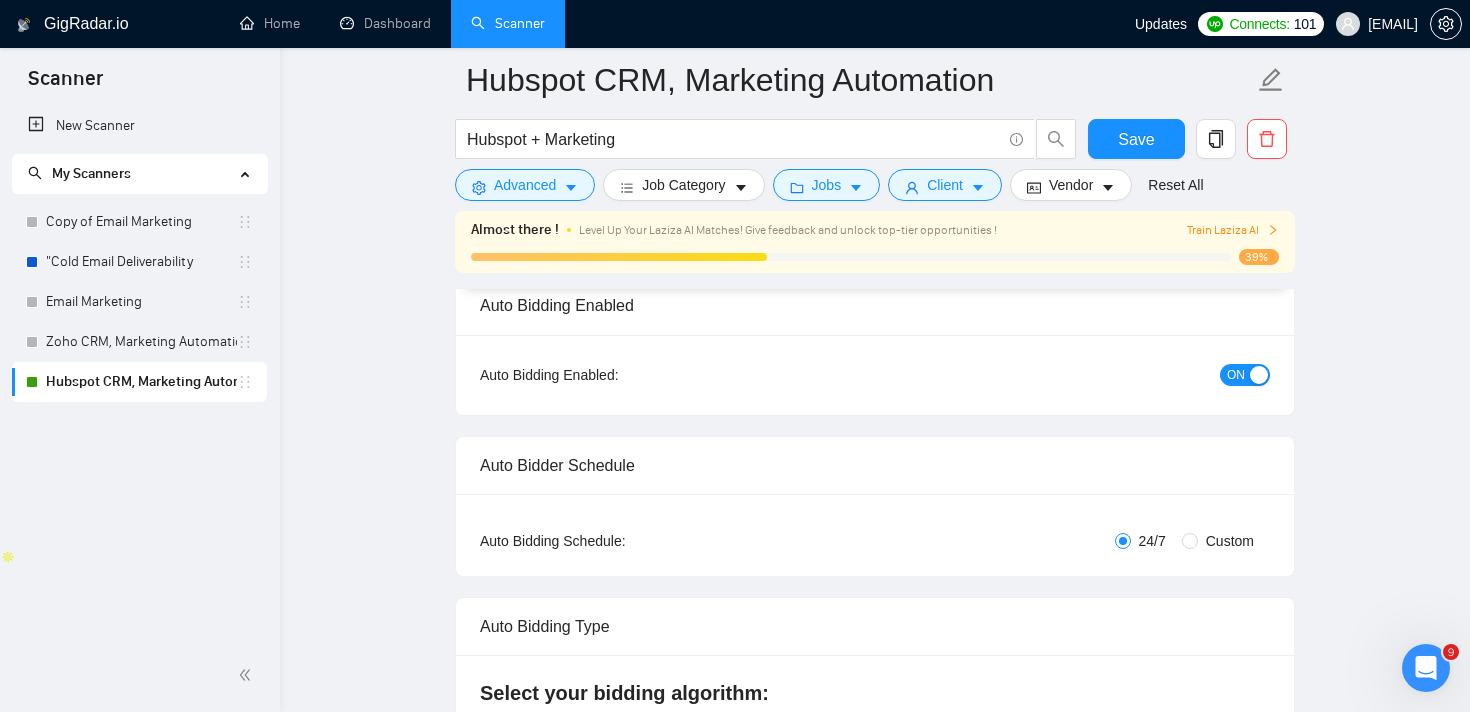 click on "ON" at bounding box center [1236, 375] 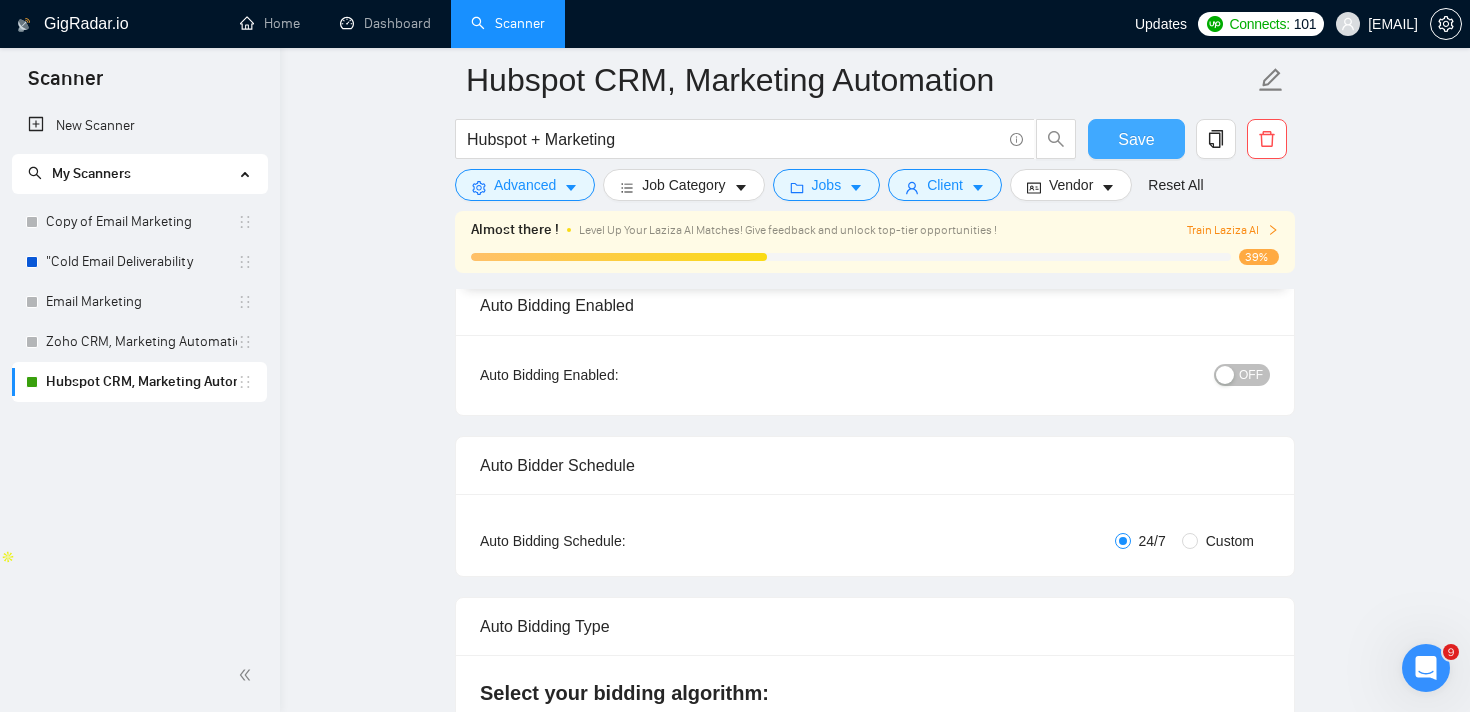 click on "Save" at bounding box center (1136, 139) 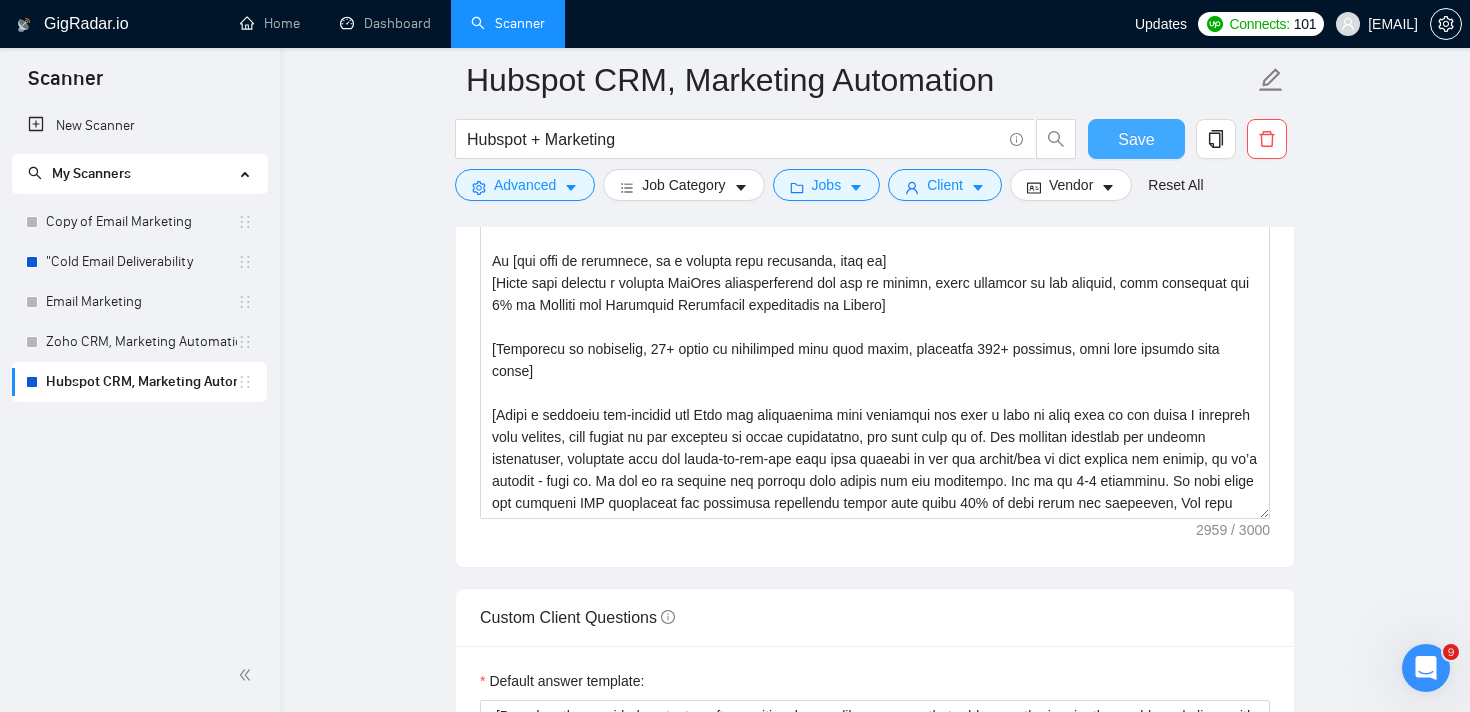 scroll, scrollTop: 1972, scrollLeft: 0, axis: vertical 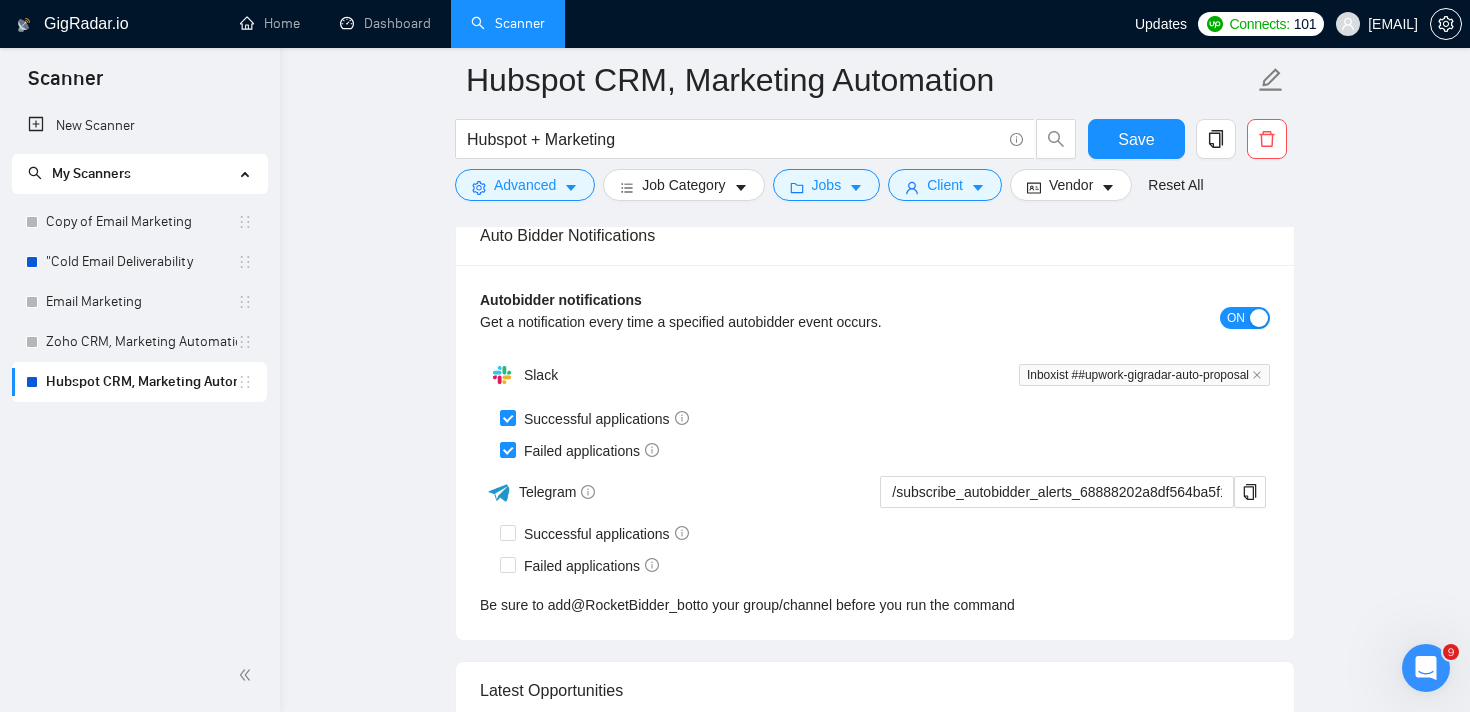click on "ON" at bounding box center (1236, 318) 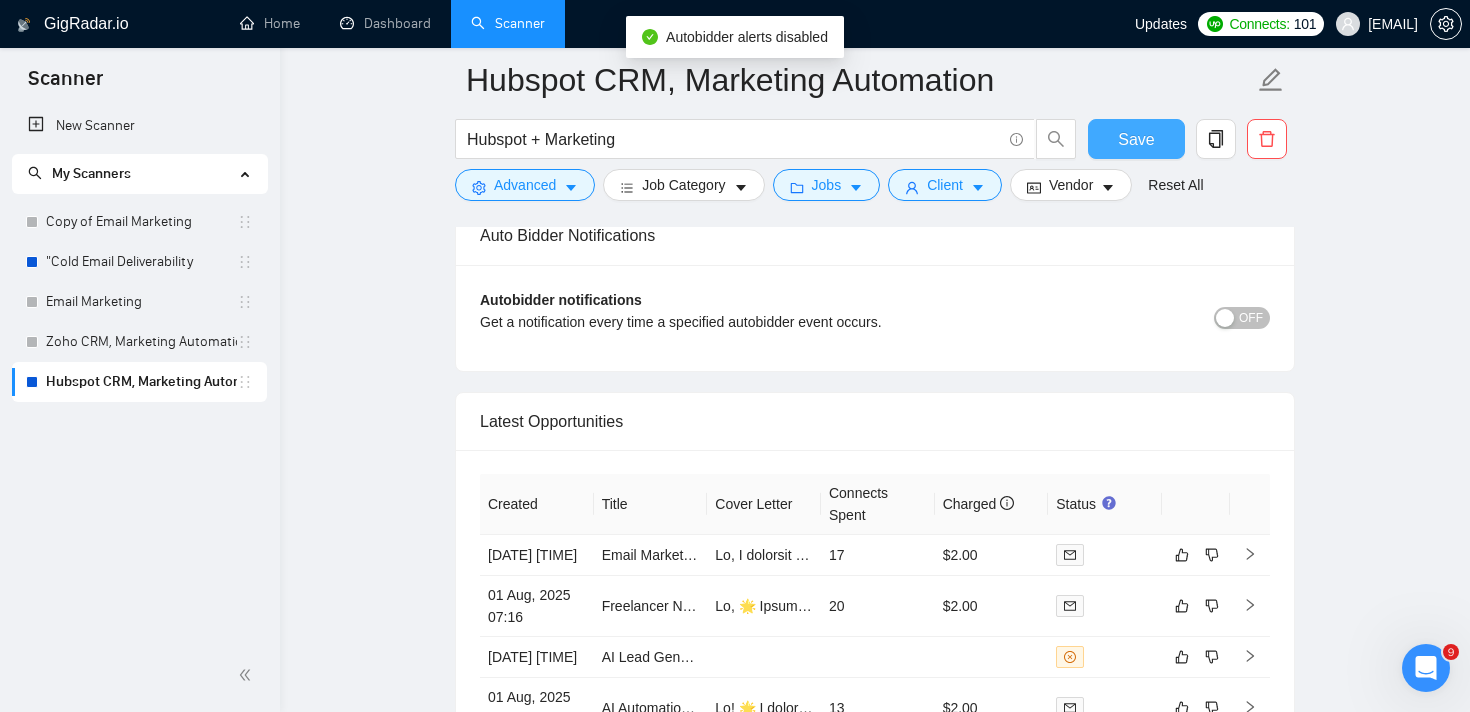 click on "Save" at bounding box center [1136, 139] 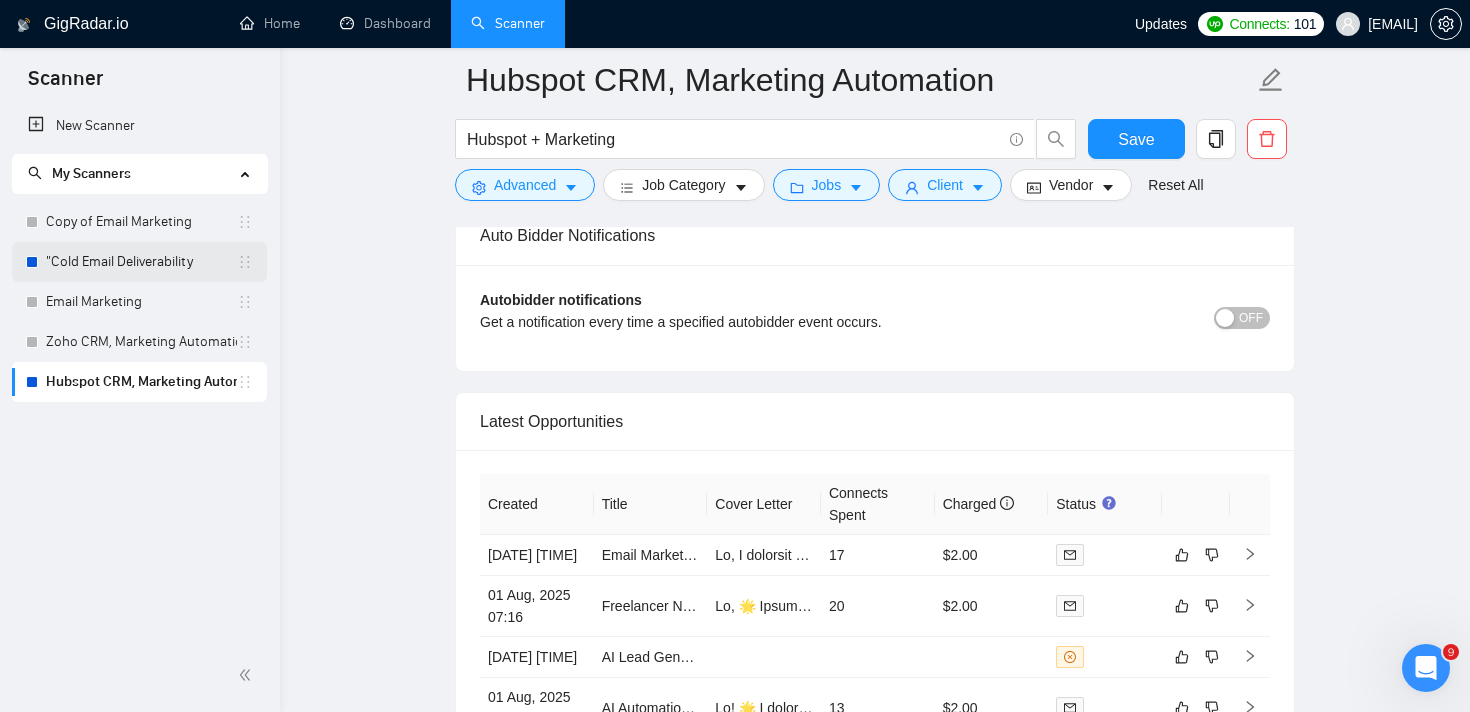 click on ""Cold Email Deliverability" at bounding box center (141, 262) 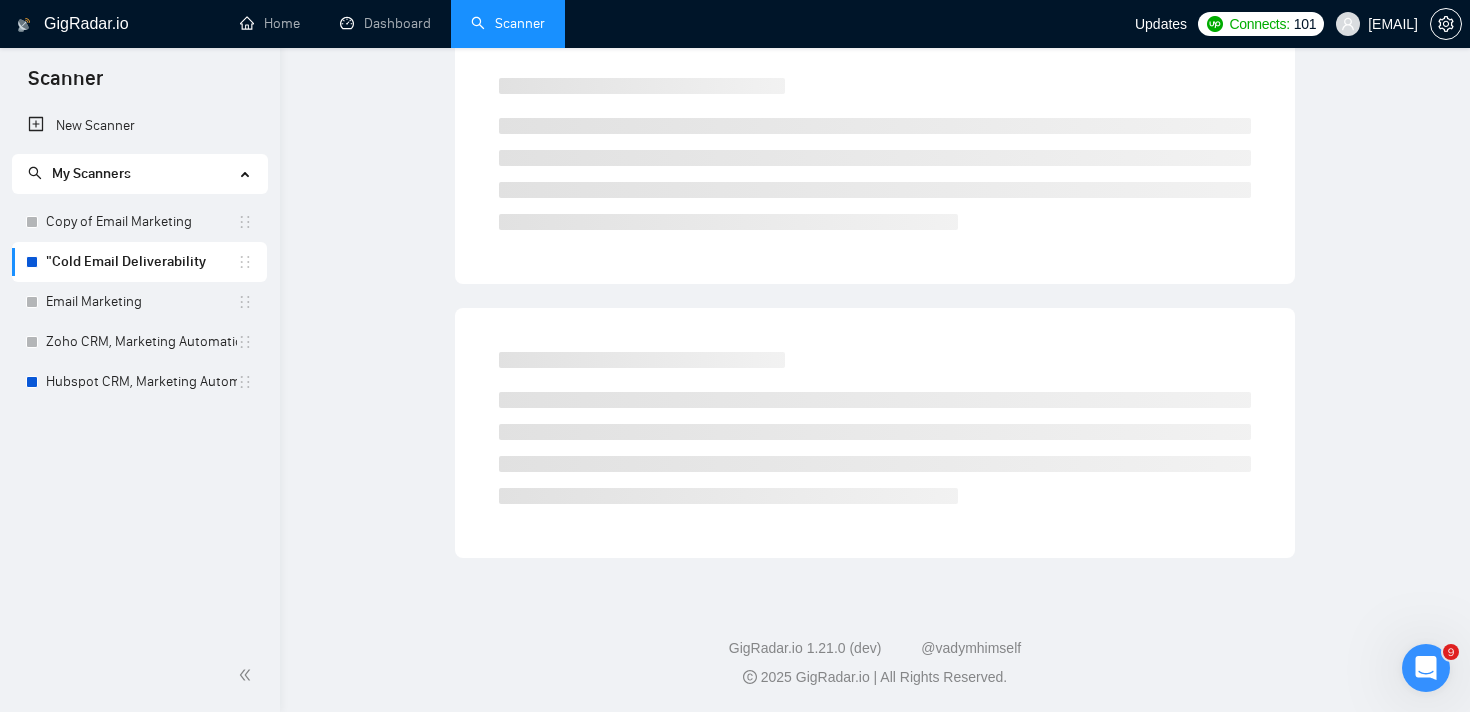 scroll, scrollTop: 18, scrollLeft: 0, axis: vertical 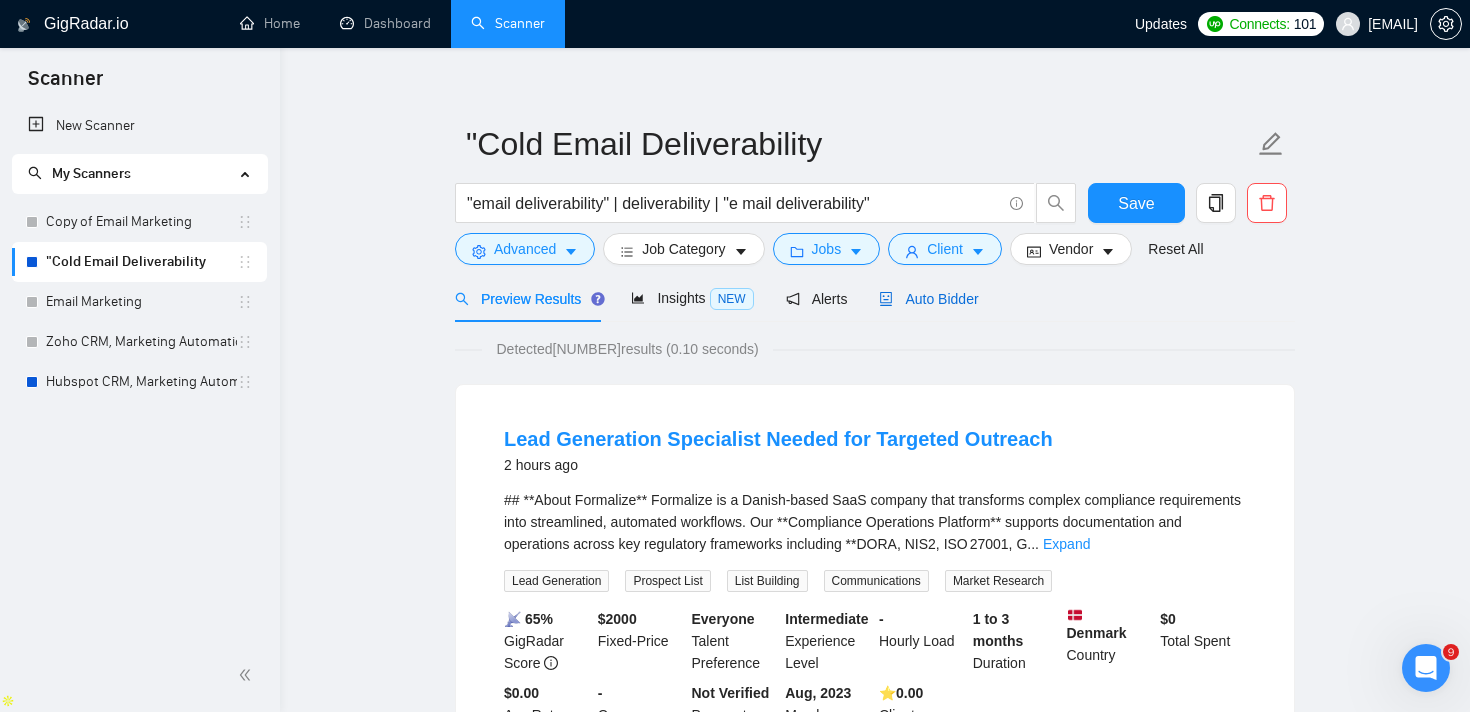 click on "Auto Bidder" at bounding box center [928, 299] 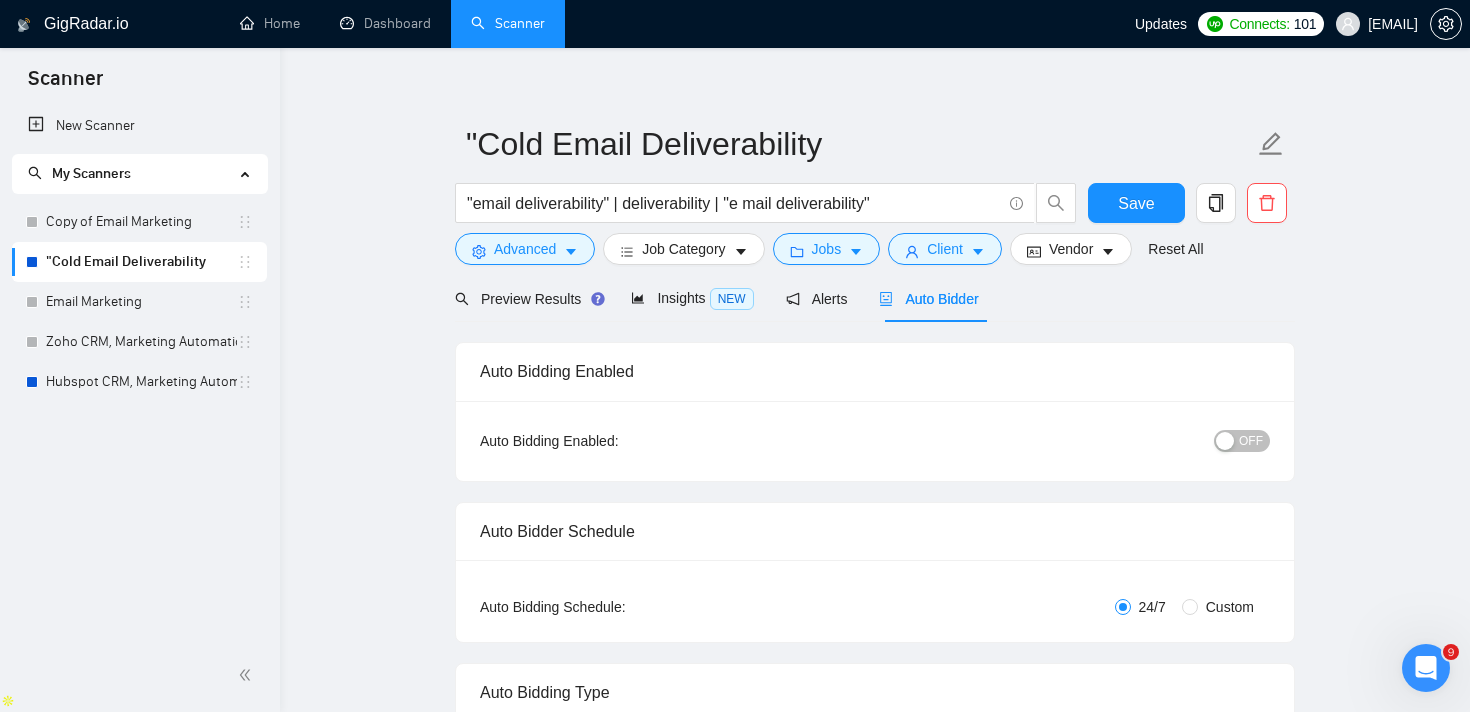 type 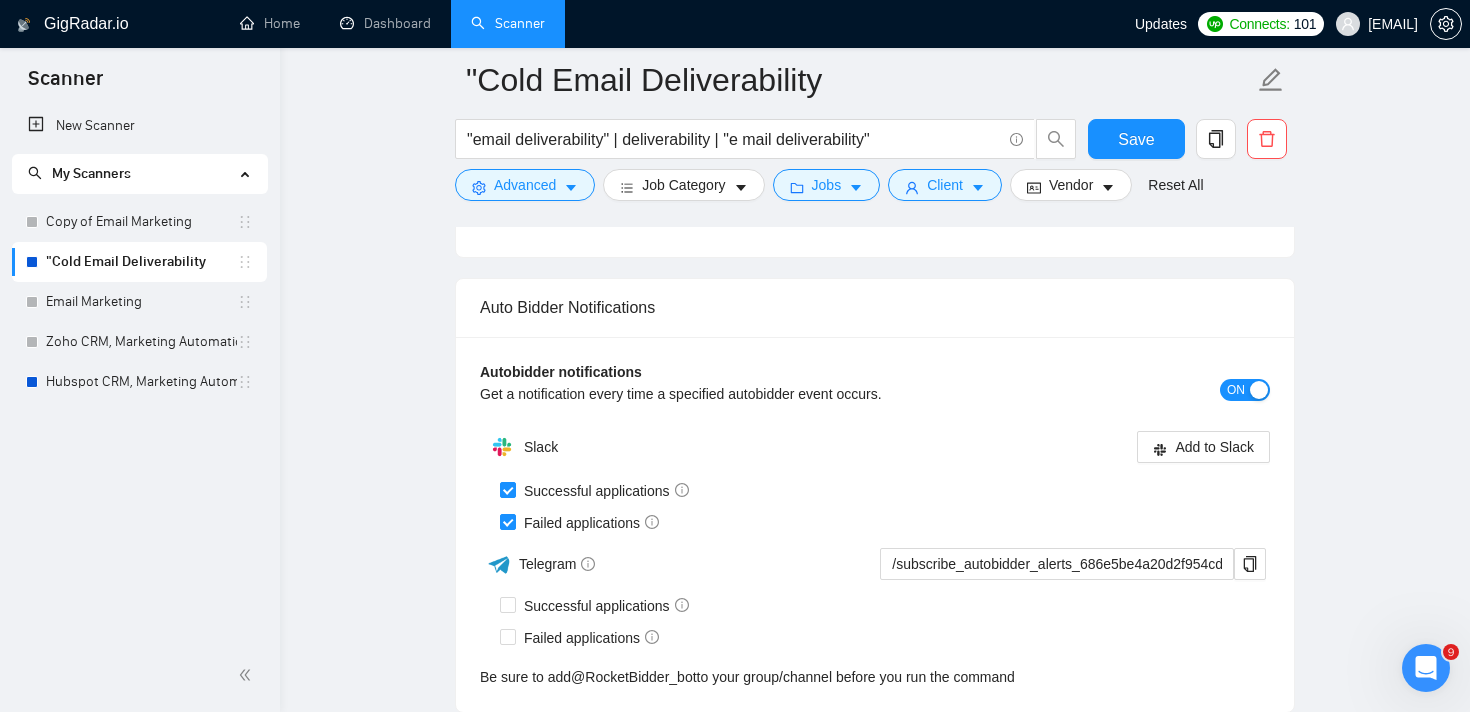 scroll, scrollTop: 4142, scrollLeft: 0, axis: vertical 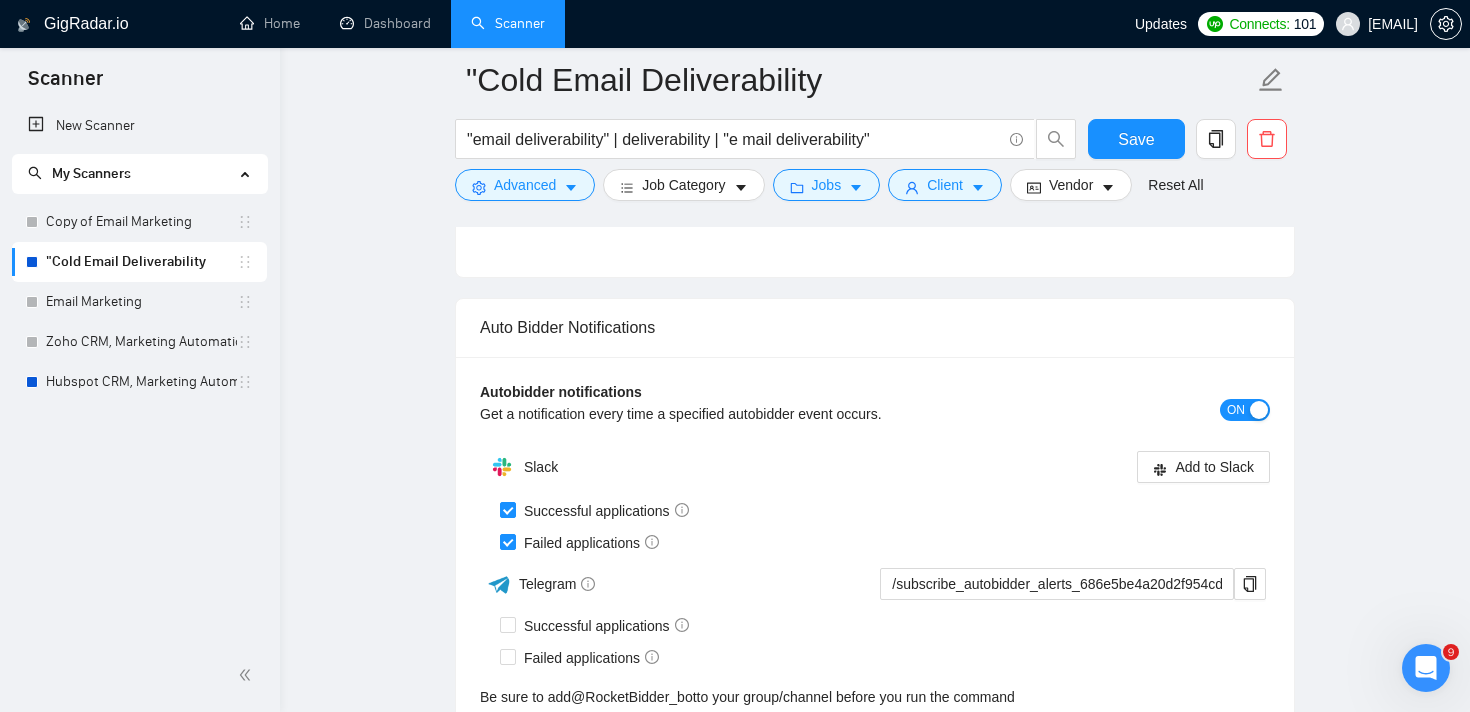 click on "ON" at bounding box center [1236, 410] 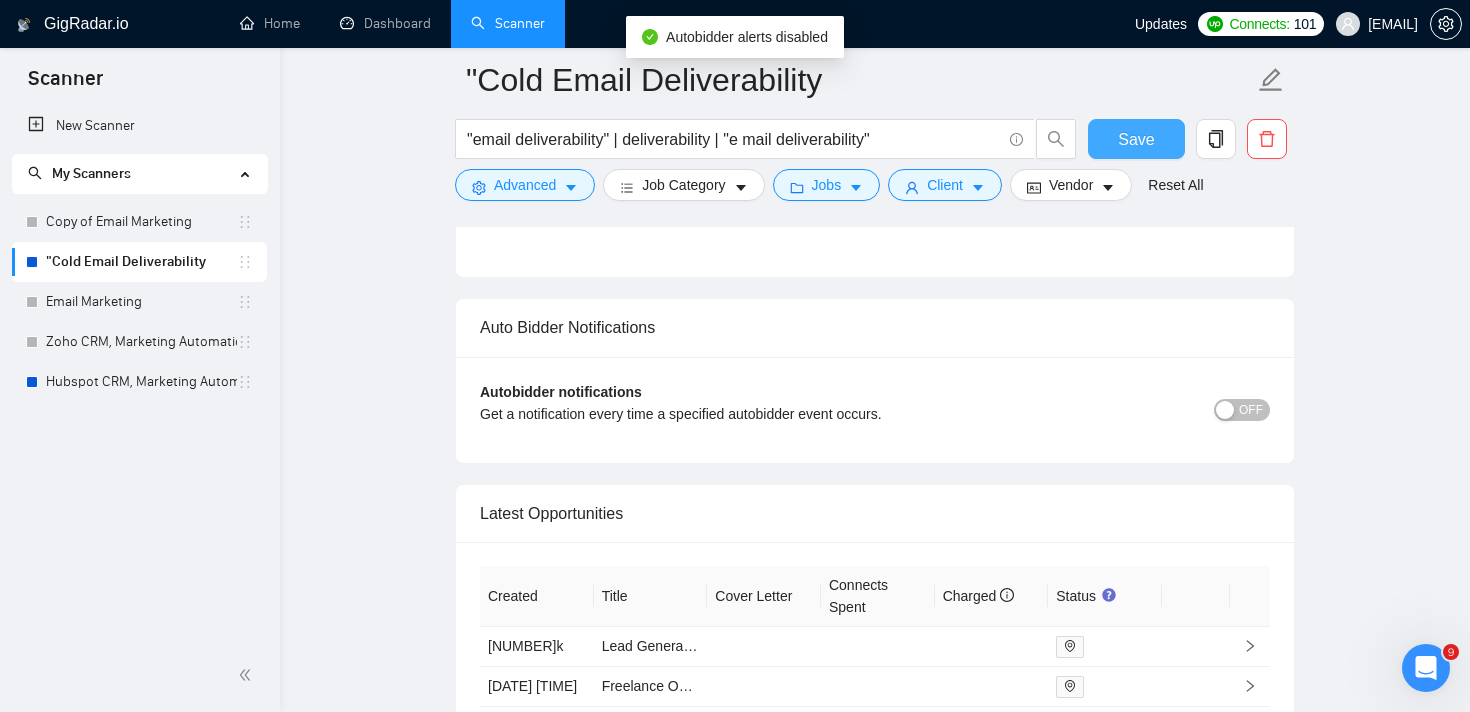 click on "Save" at bounding box center [1136, 139] 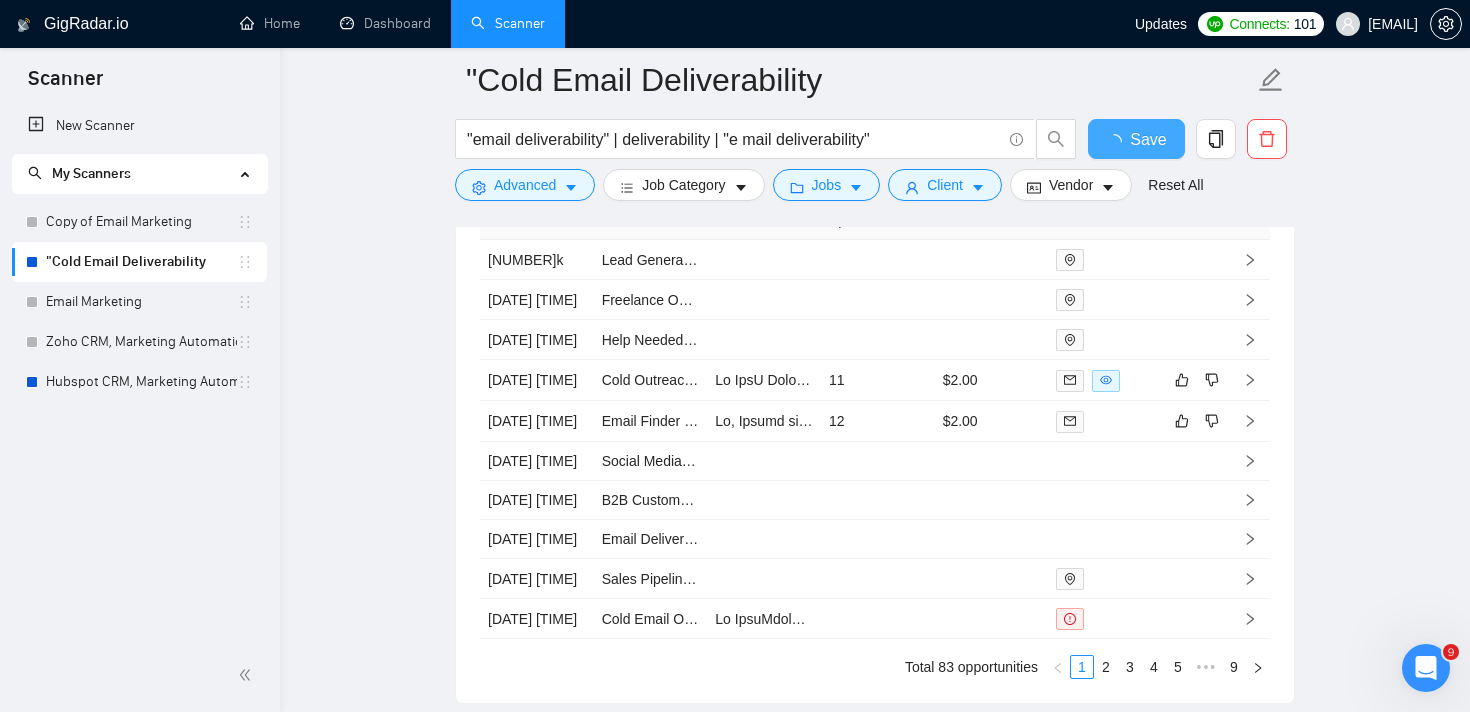 type 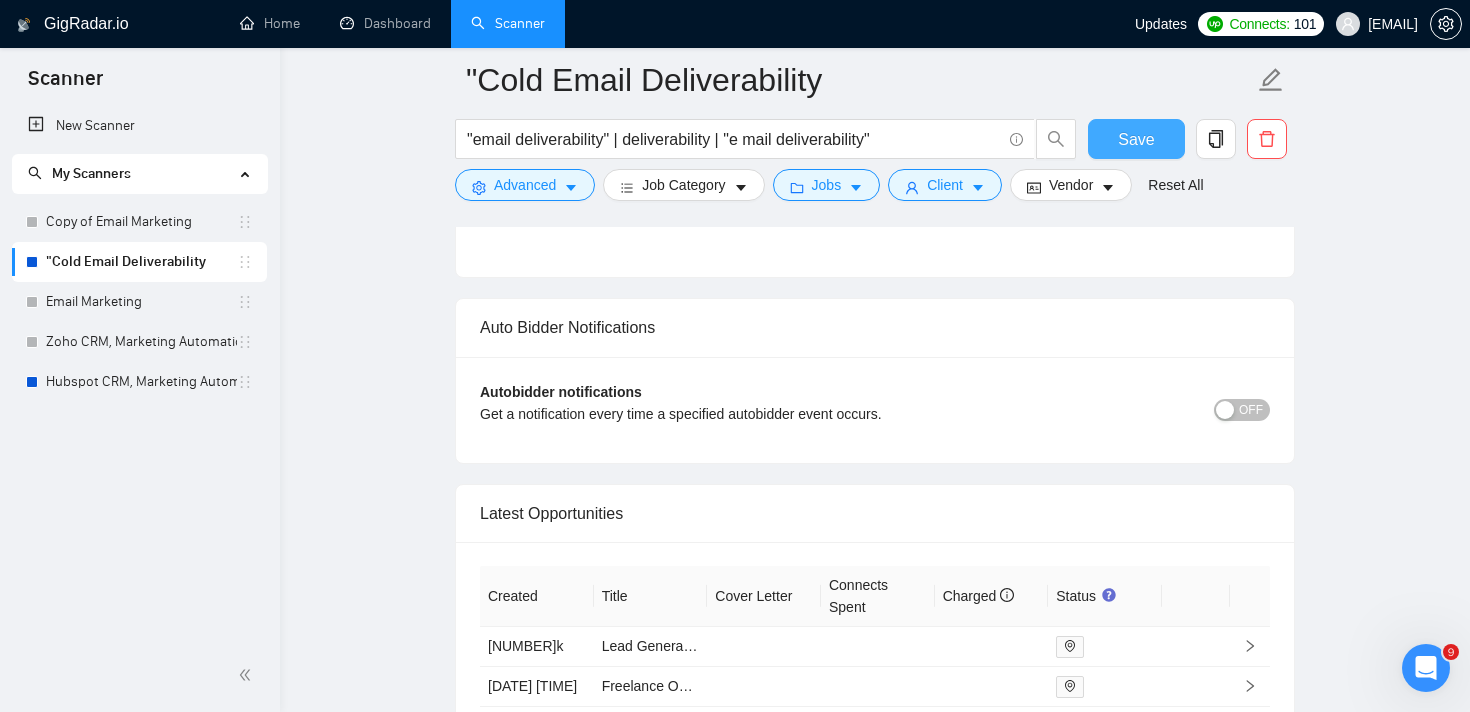 type 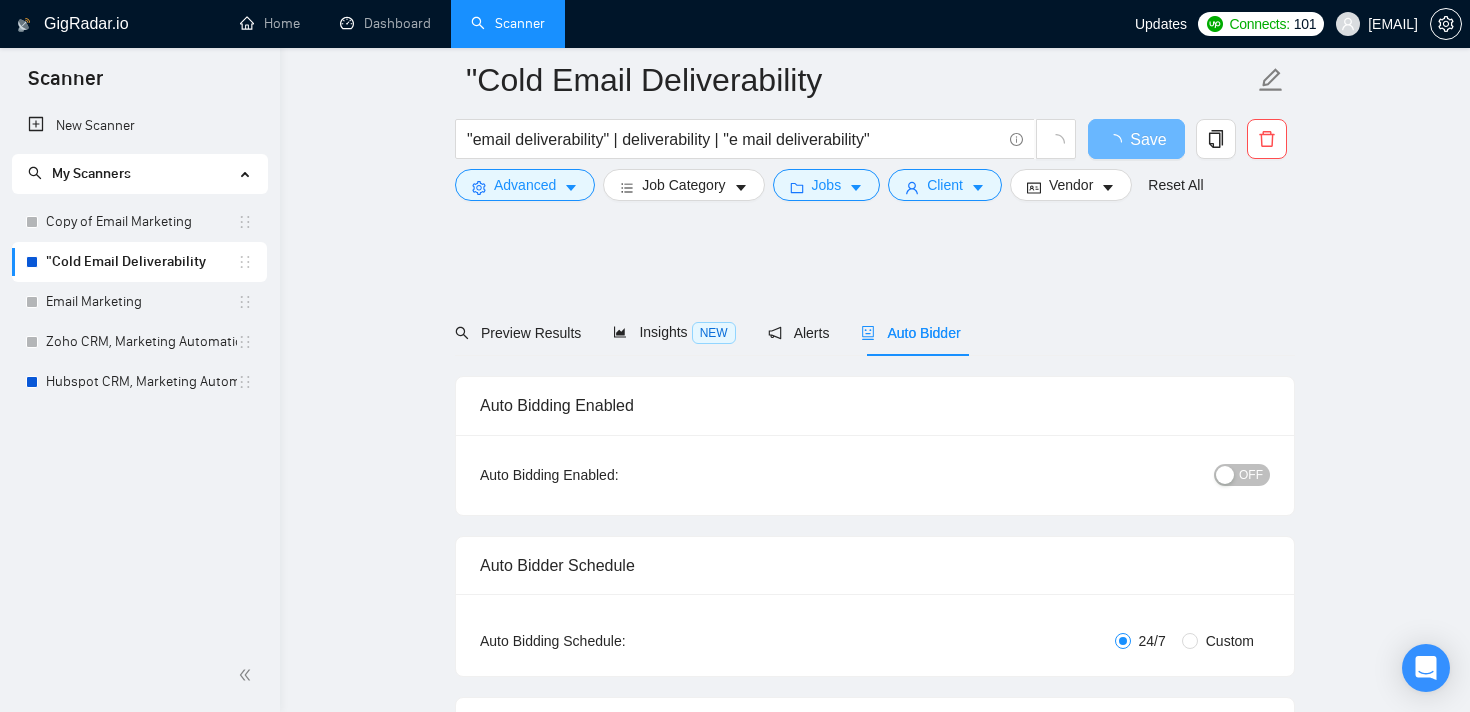scroll, scrollTop: 4142, scrollLeft: 0, axis: vertical 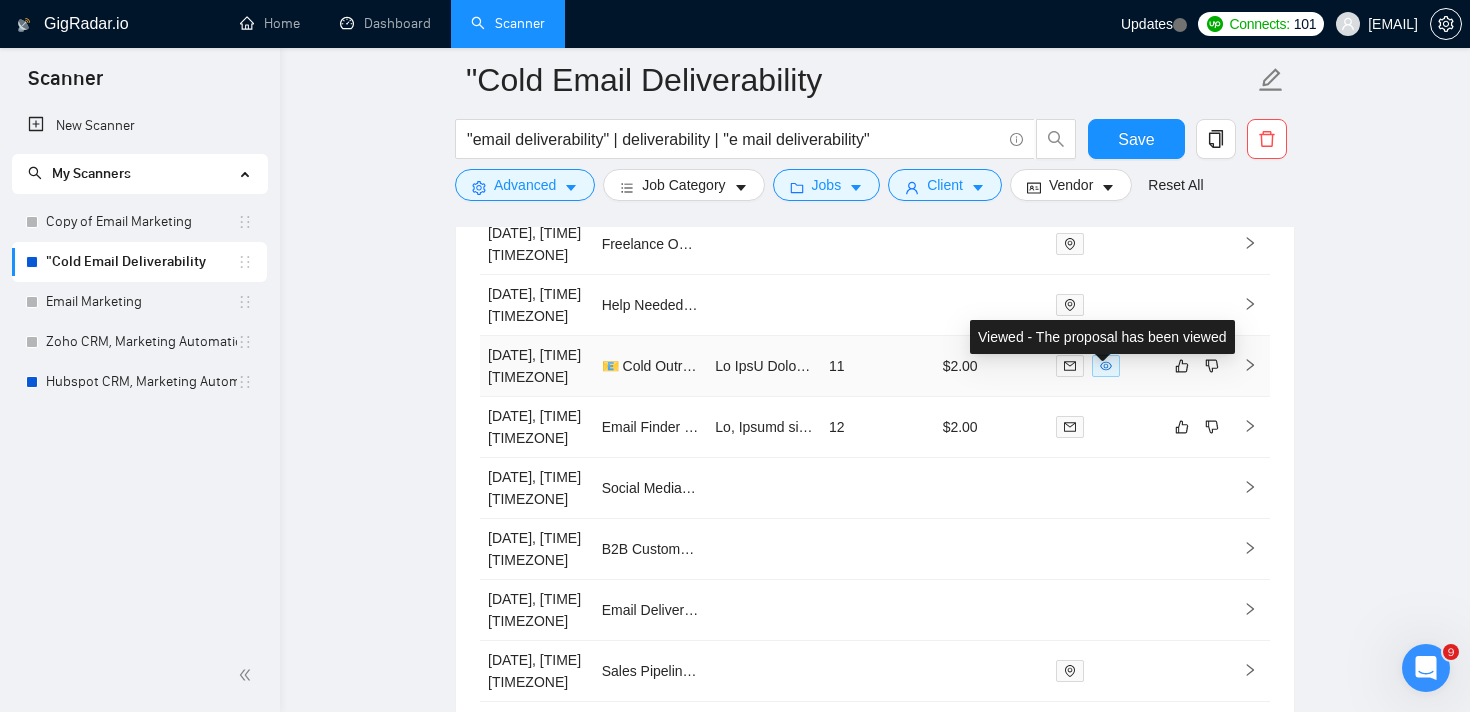 click 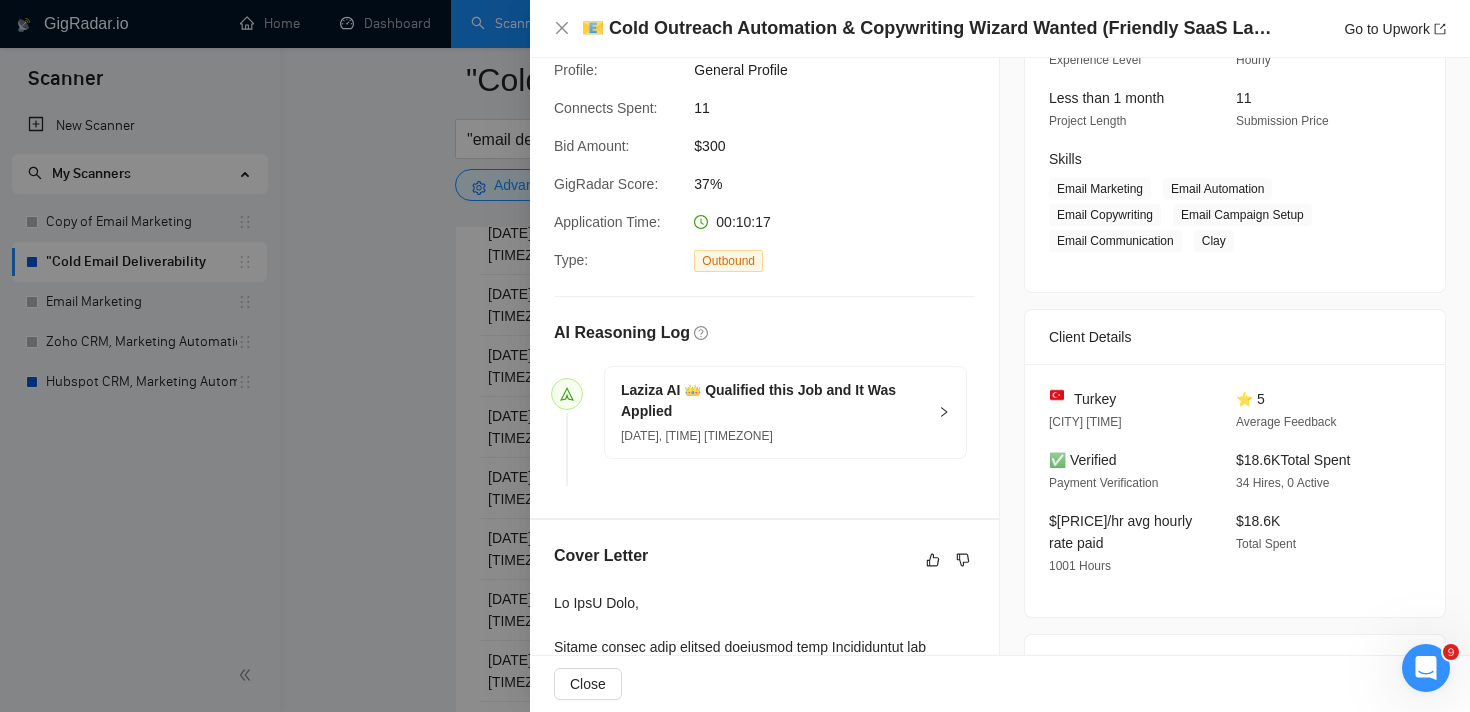 scroll, scrollTop: 0, scrollLeft: 0, axis: both 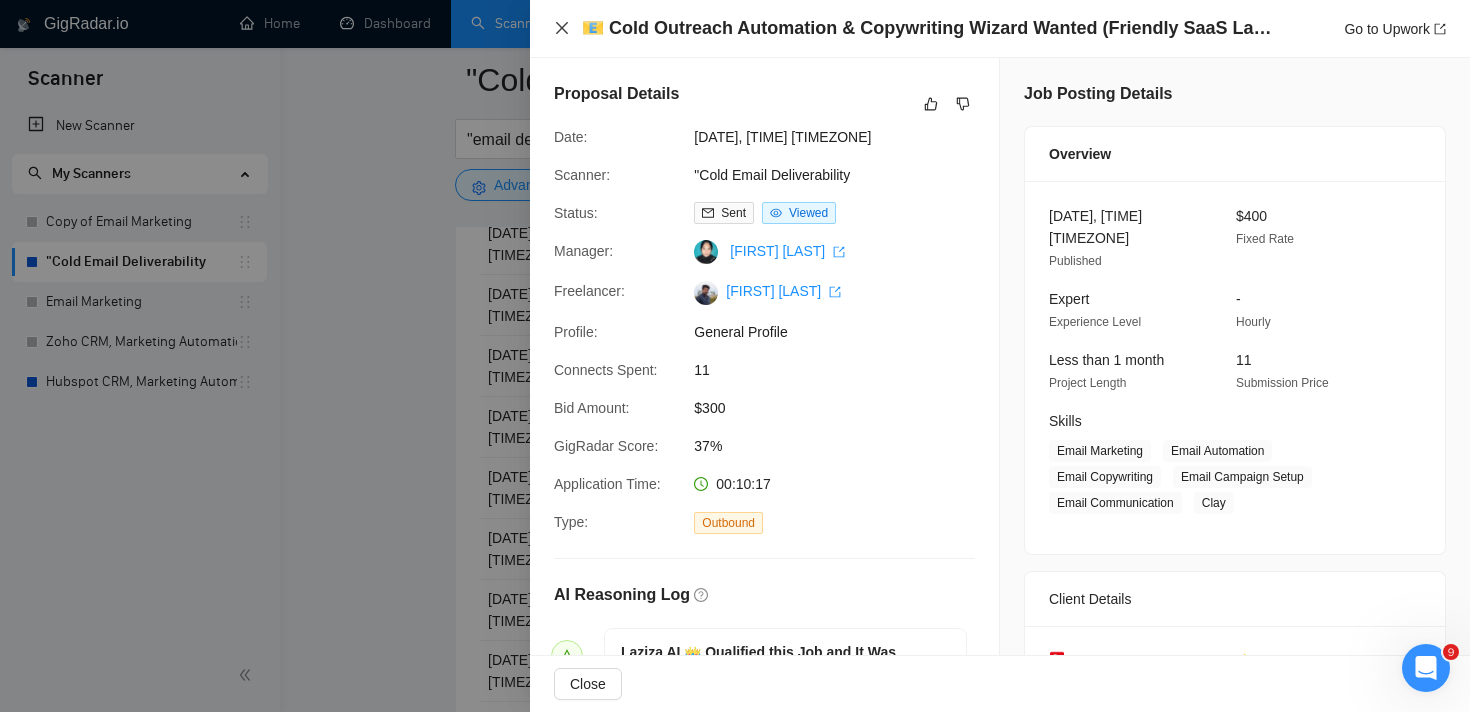 click 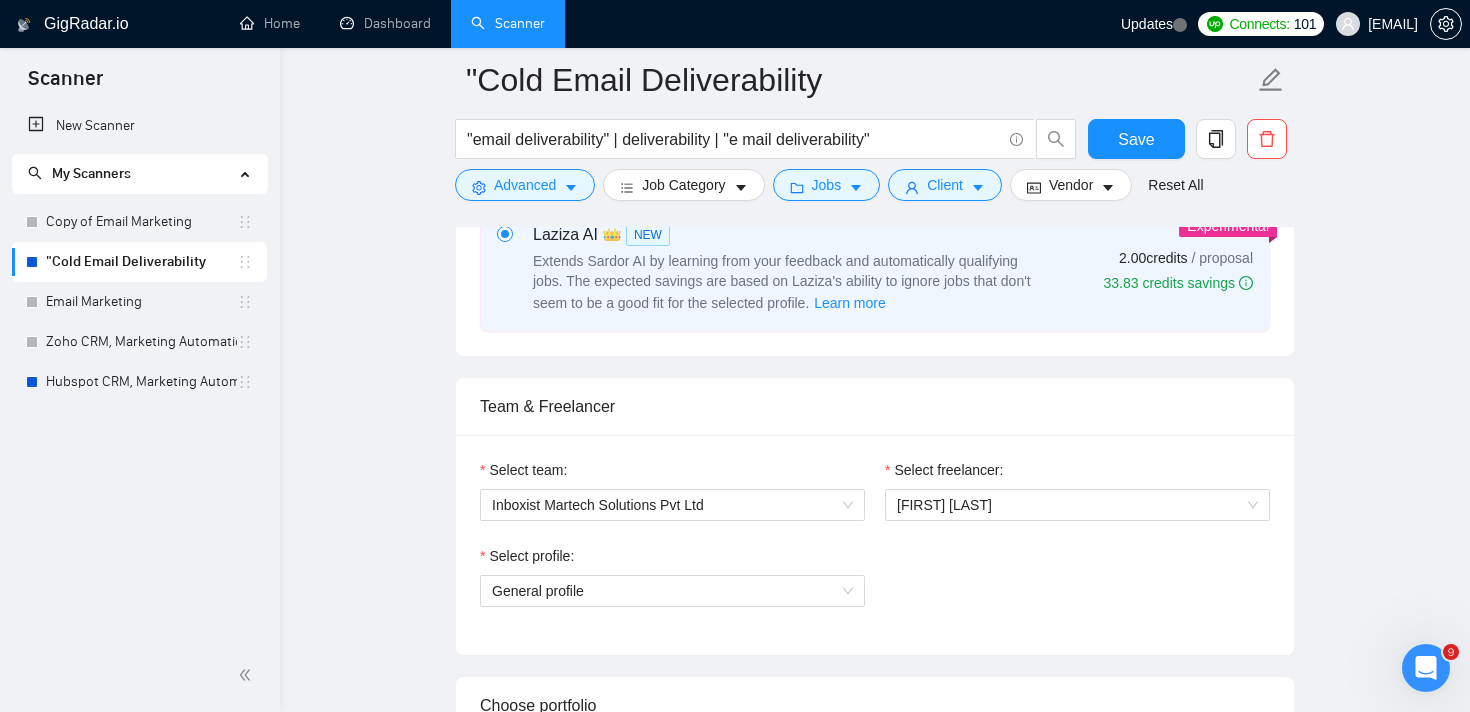 scroll, scrollTop: 854, scrollLeft: 0, axis: vertical 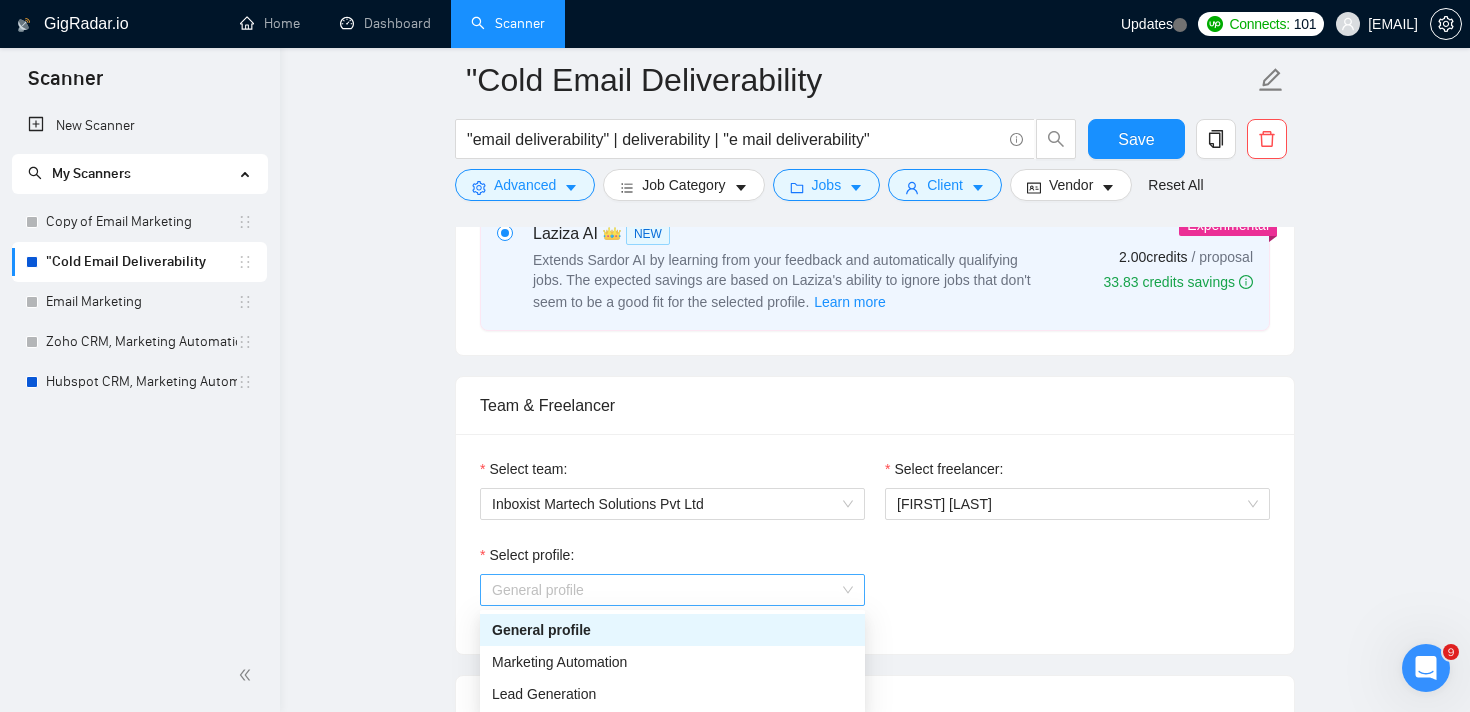 click on "General profile" at bounding box center [672, 590] 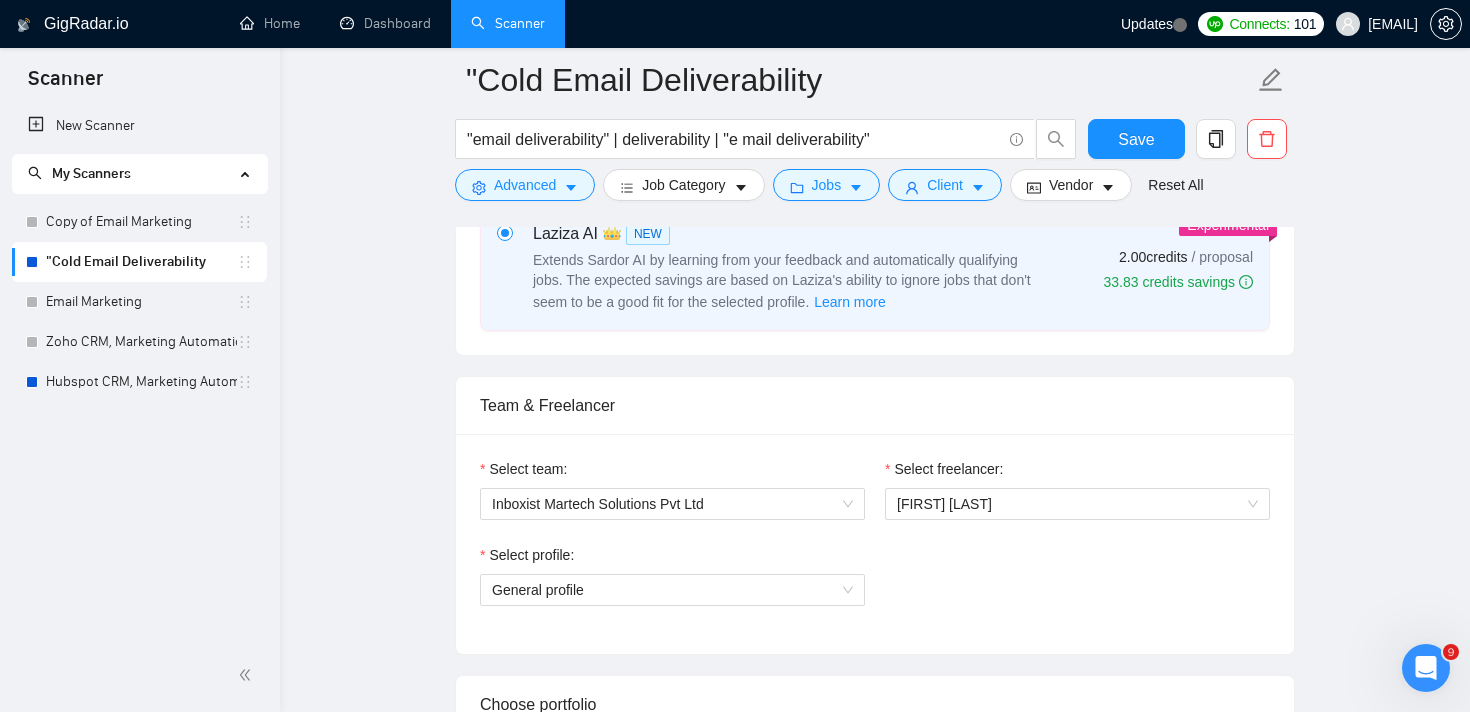 click on "Select profile: General profile" at bounding box center [875, 587] 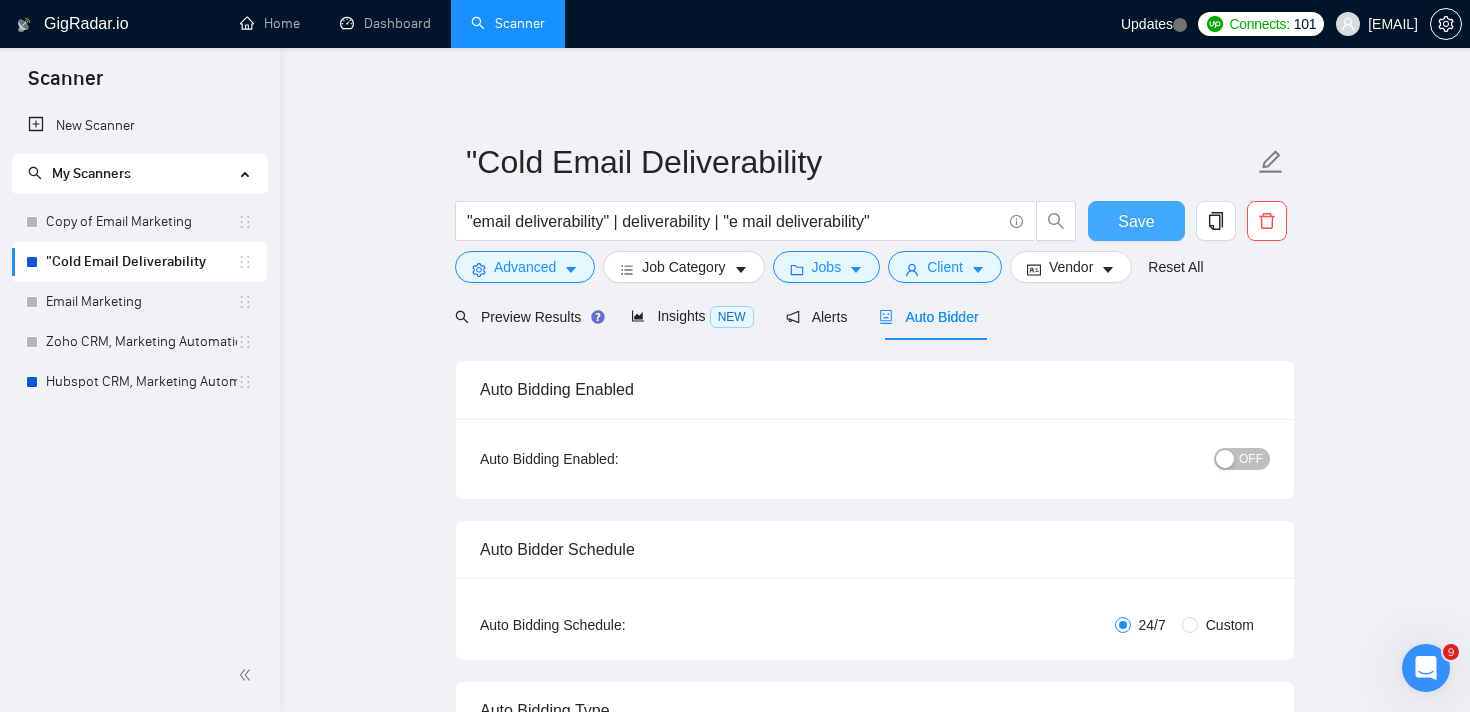 click on "Save" at bounding box center (1136, 221) 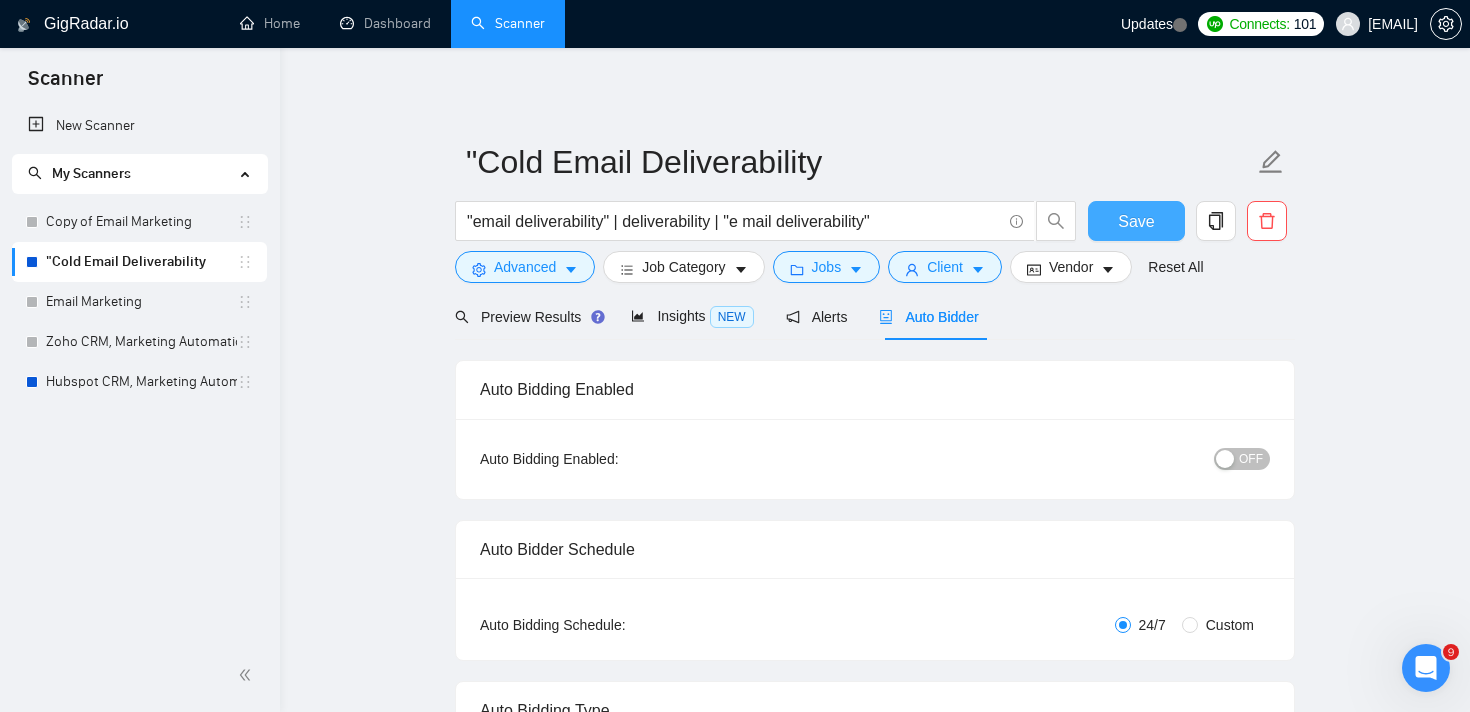 type 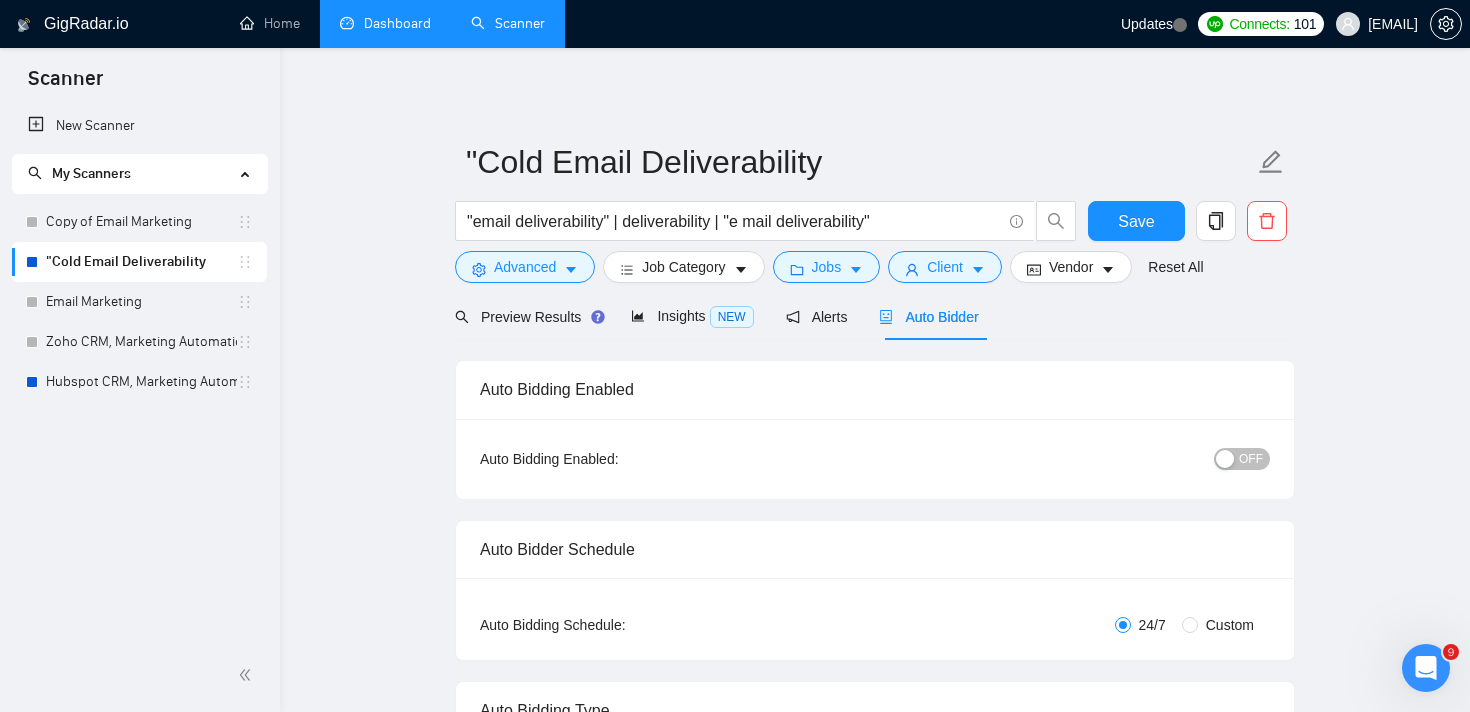 click on "Dashboard" at bounding box center (385, 23) 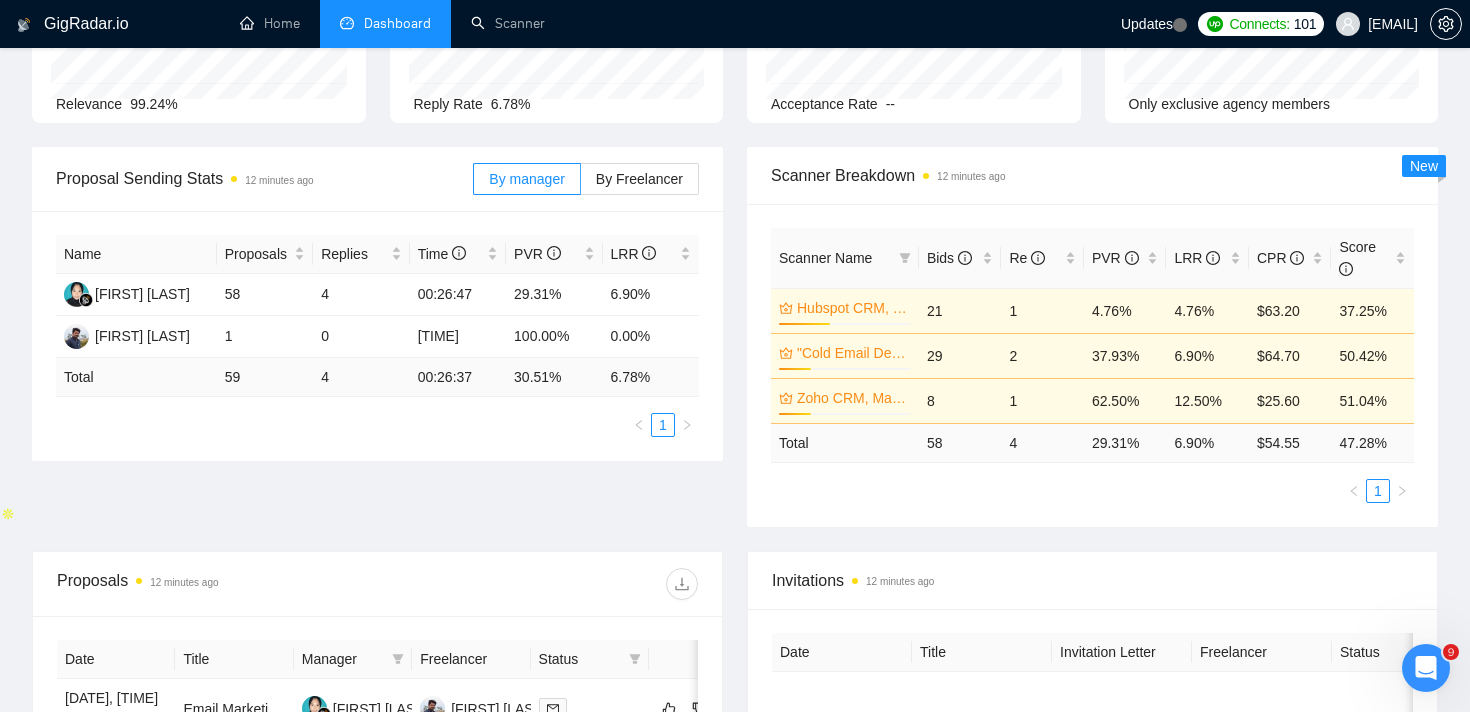 scroll, scrollTop: 207, scrollLeft: 0, axis: vertical 